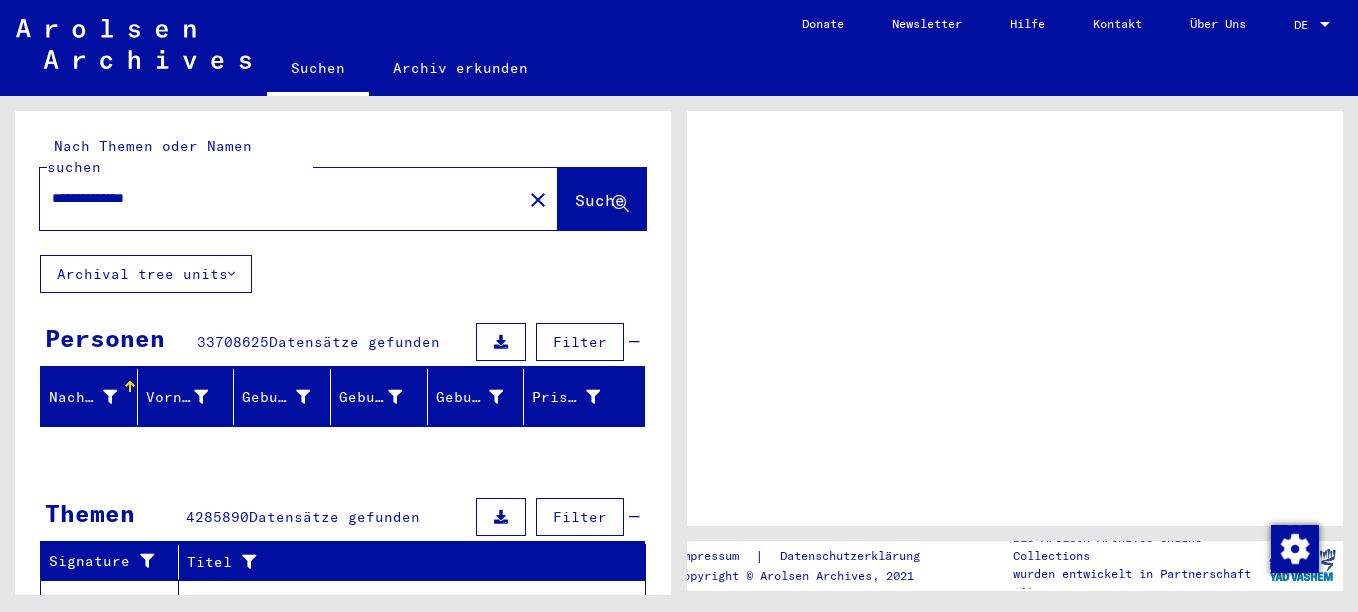 scroll, scrollTop: 0, scrollLeft: 0, axis: both 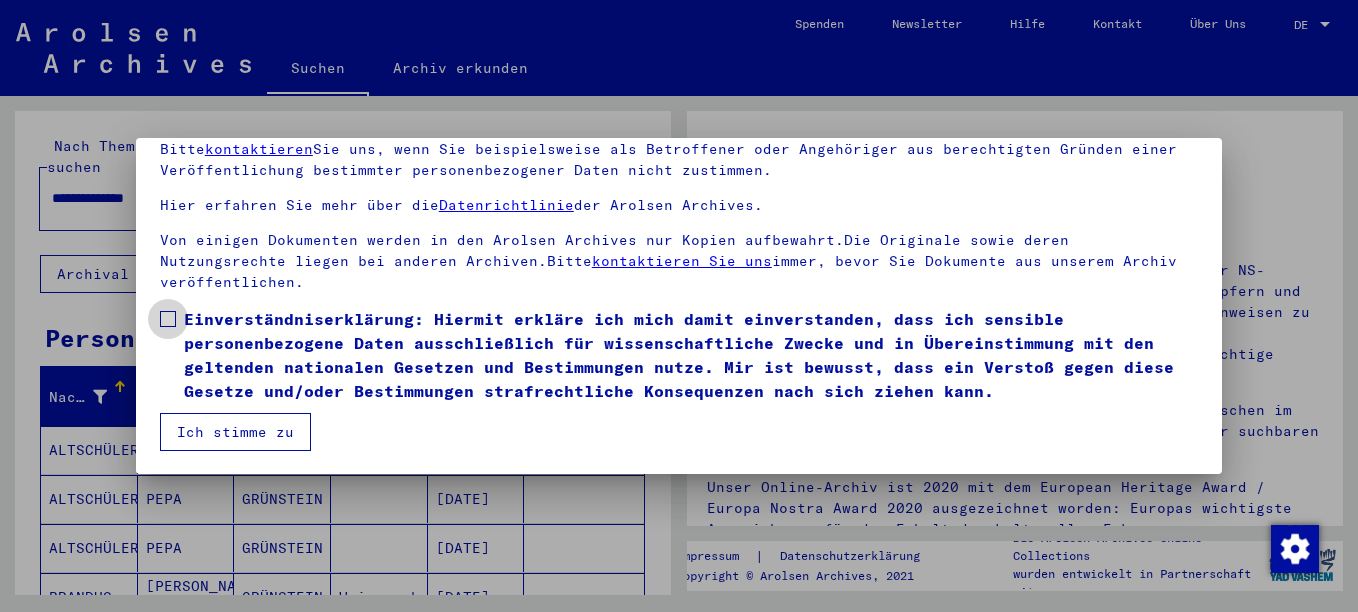 click at bounding box center [168, 319] 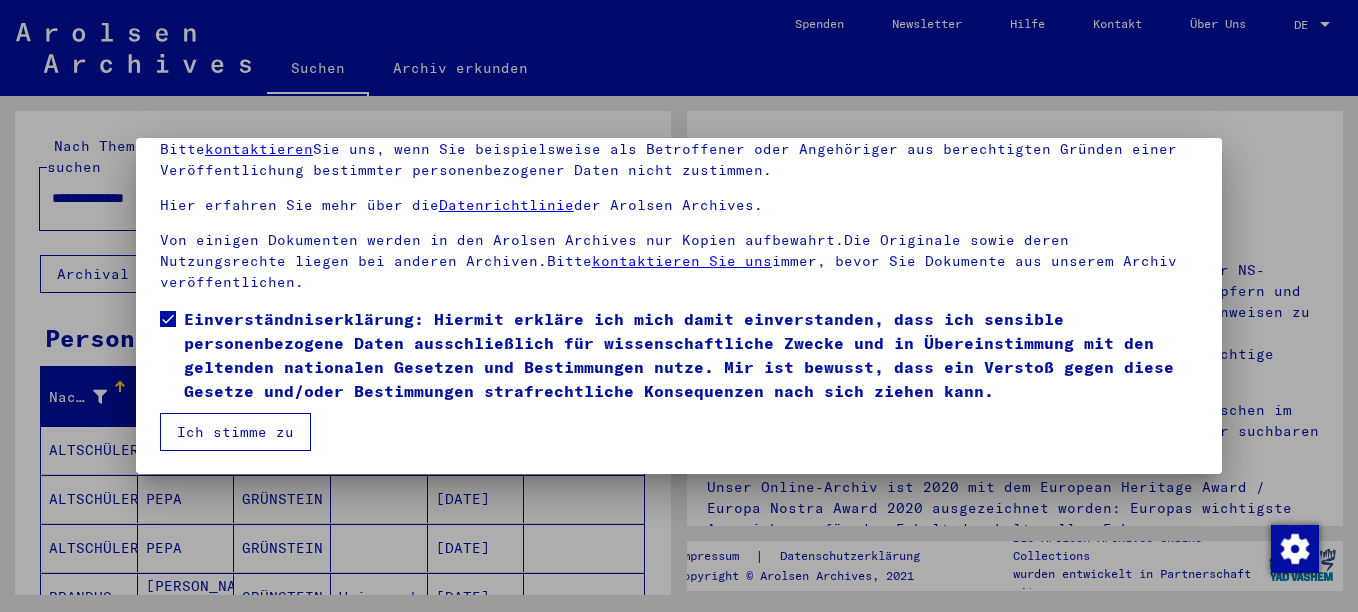 click on "Ich stimme zu" at bounding box center (235, 432) 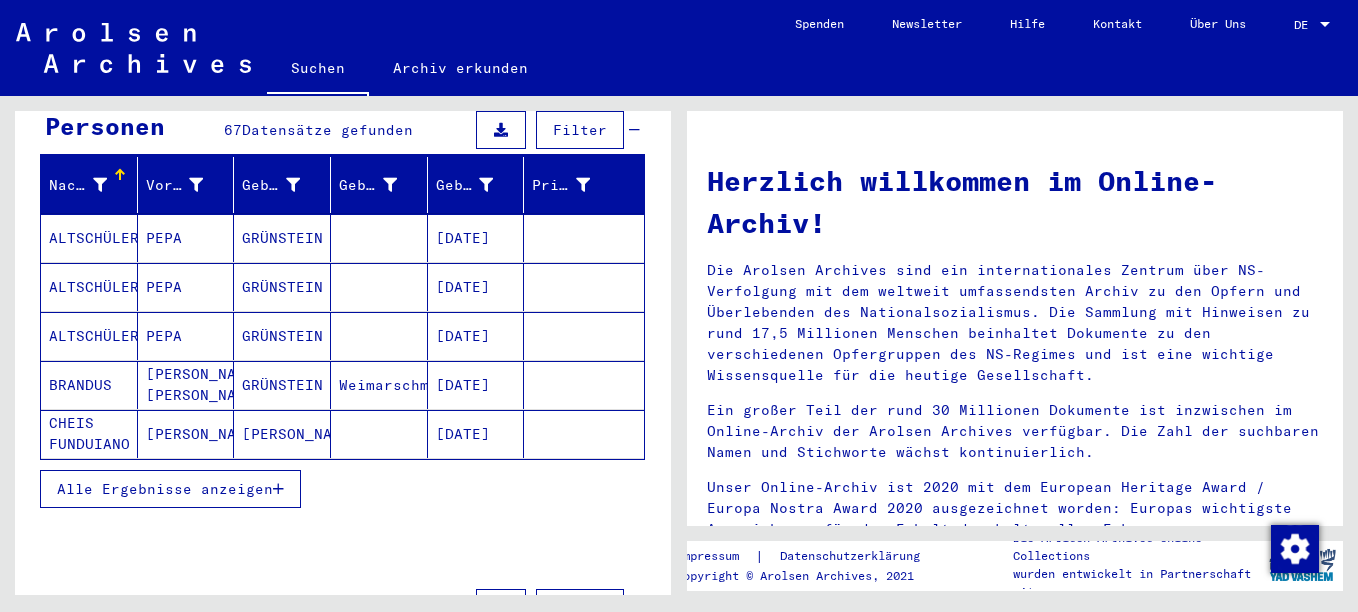 scroll, scrollTop: 211, scrollLeft: 0, axis: vertical 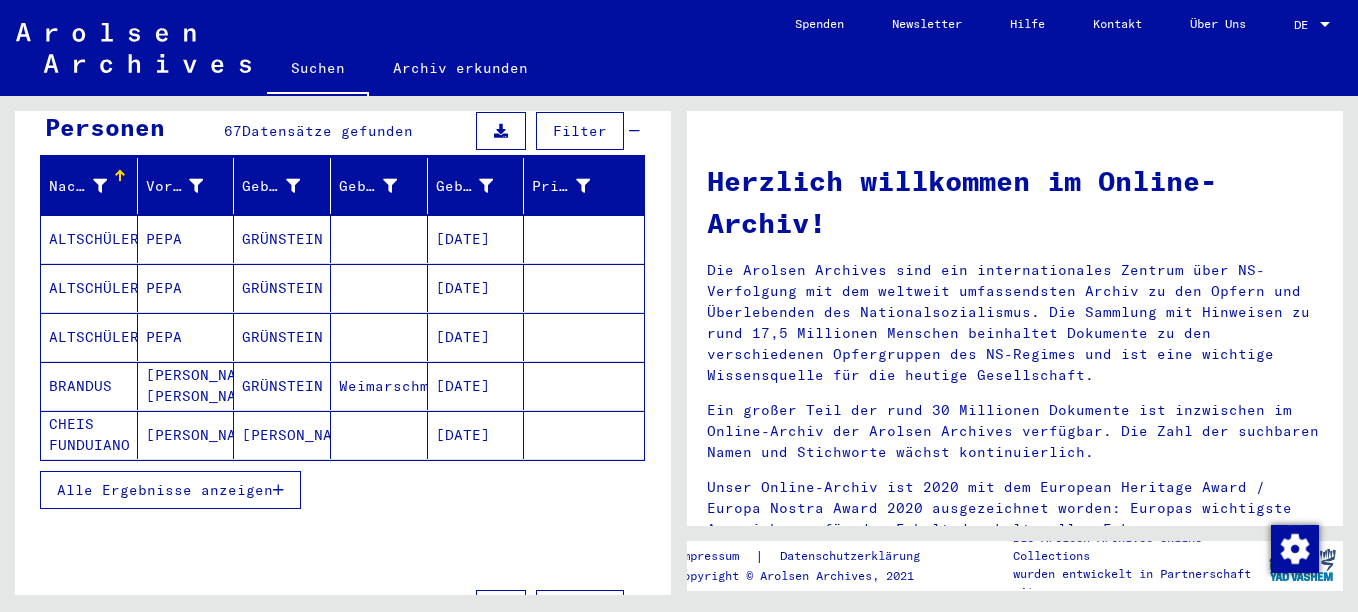 click on "[DATE]" 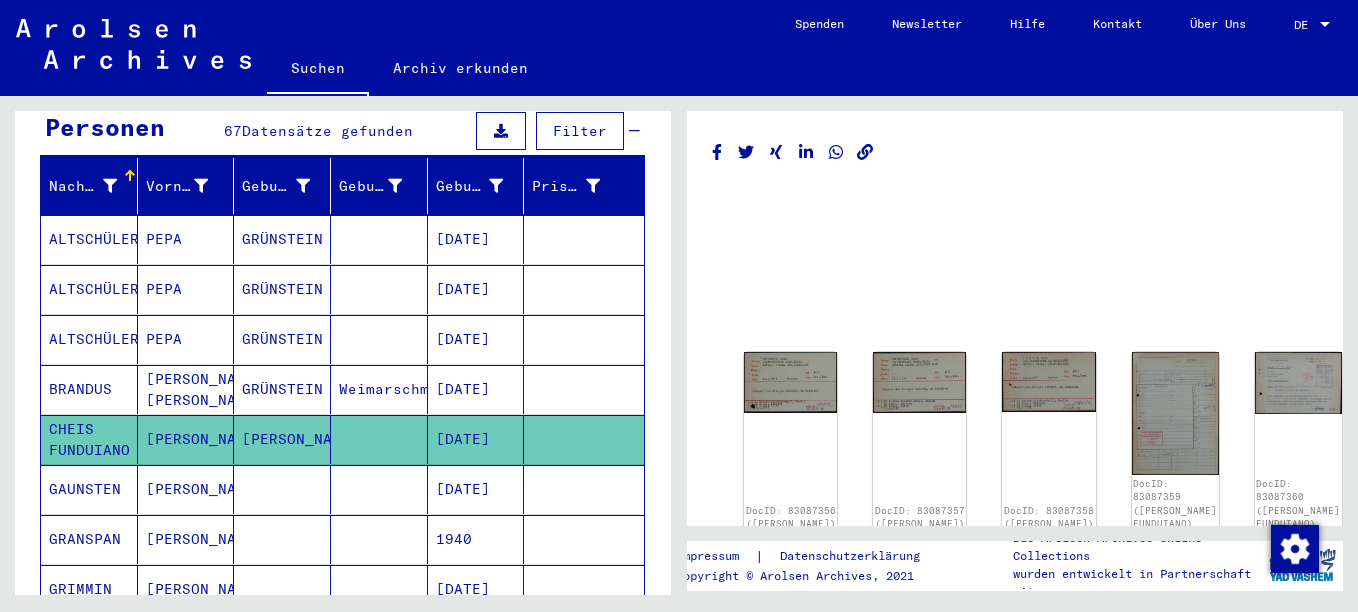 scroll, scrollTop: 0, scrollLeft: 0, axis: both 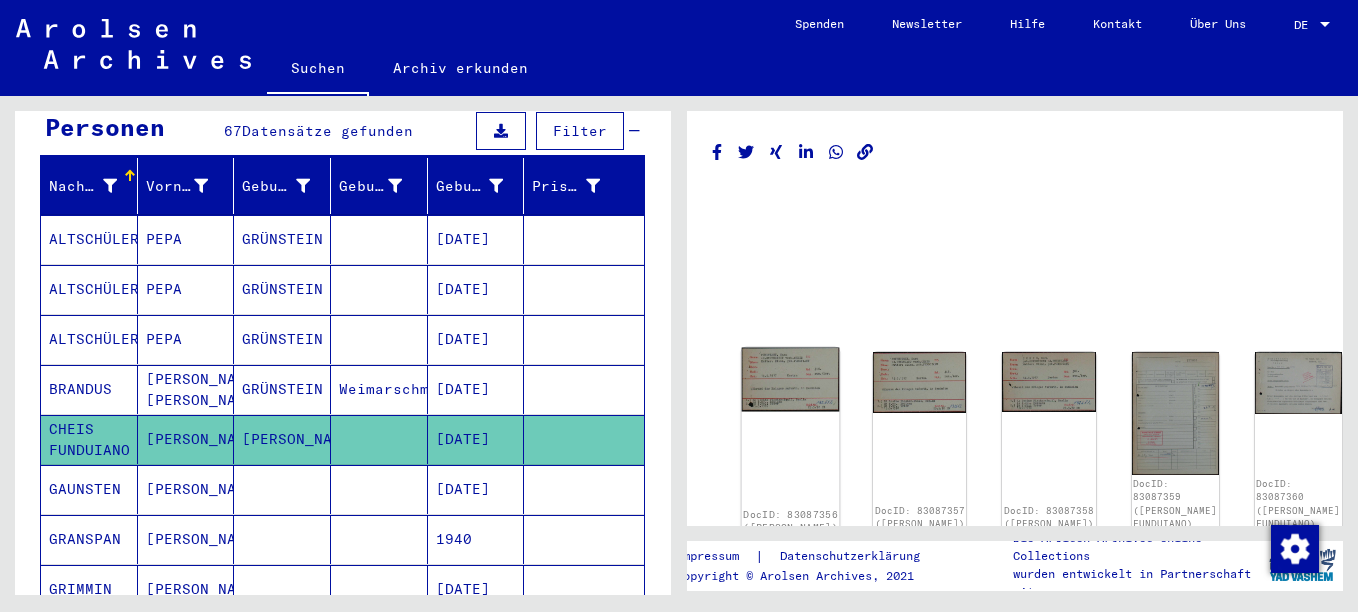click 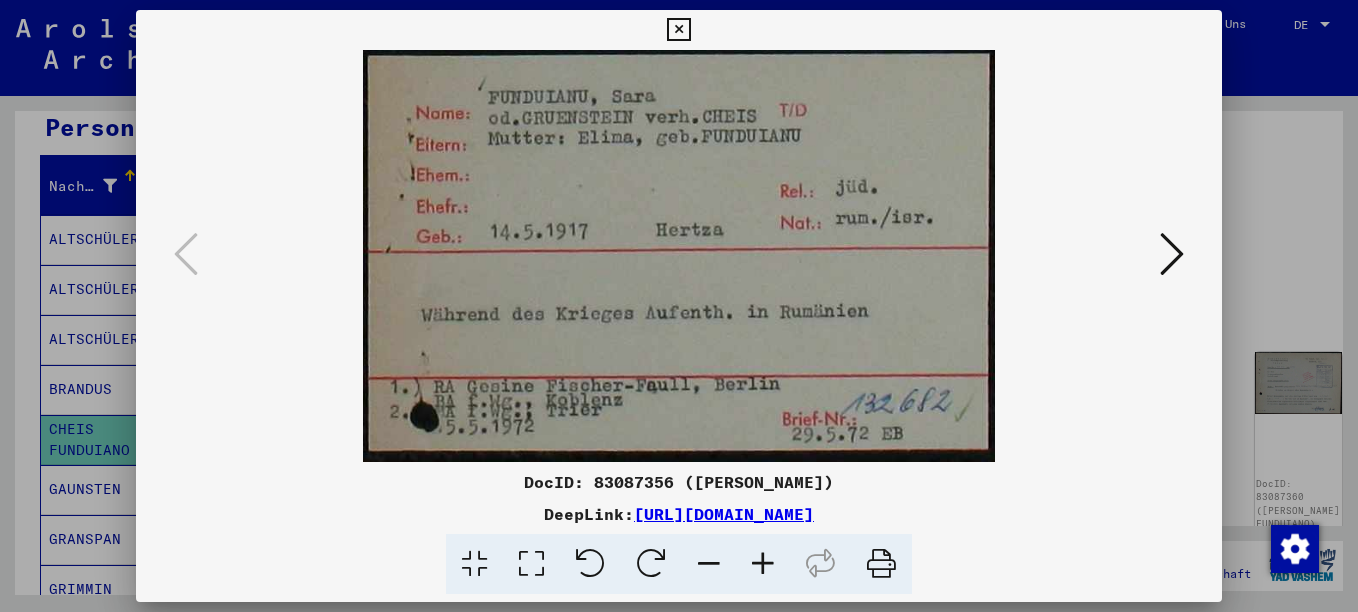 click at bounding box center (679, 256) 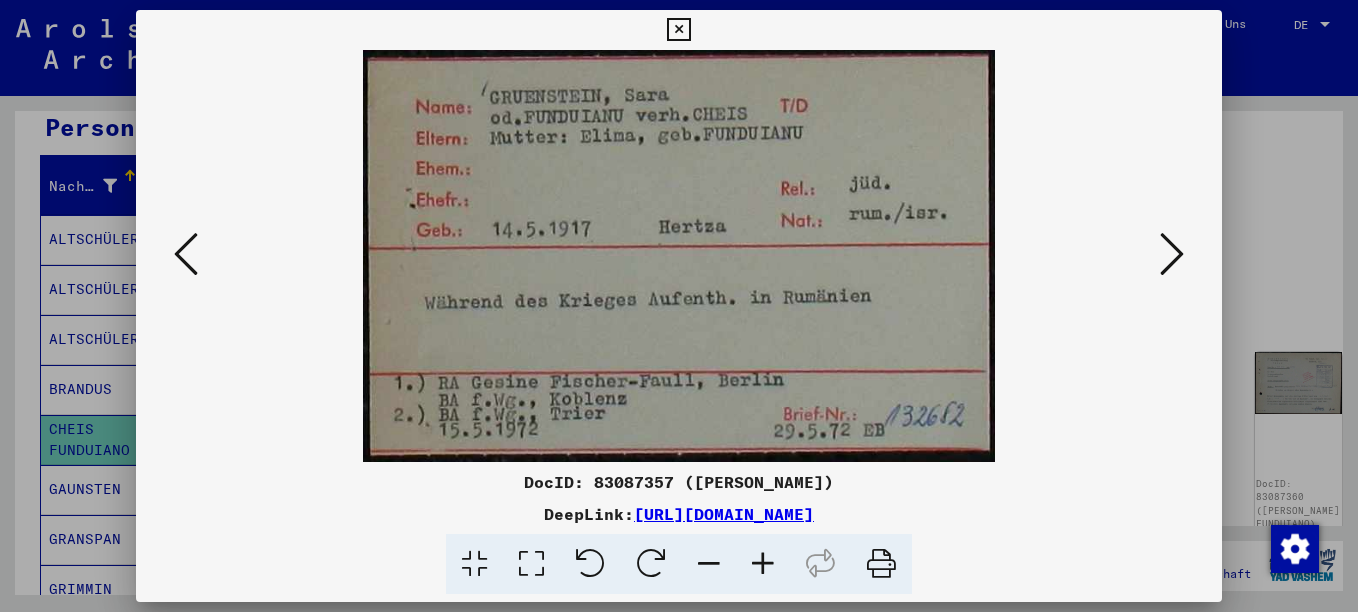 click at bounding box center [1172, 254] 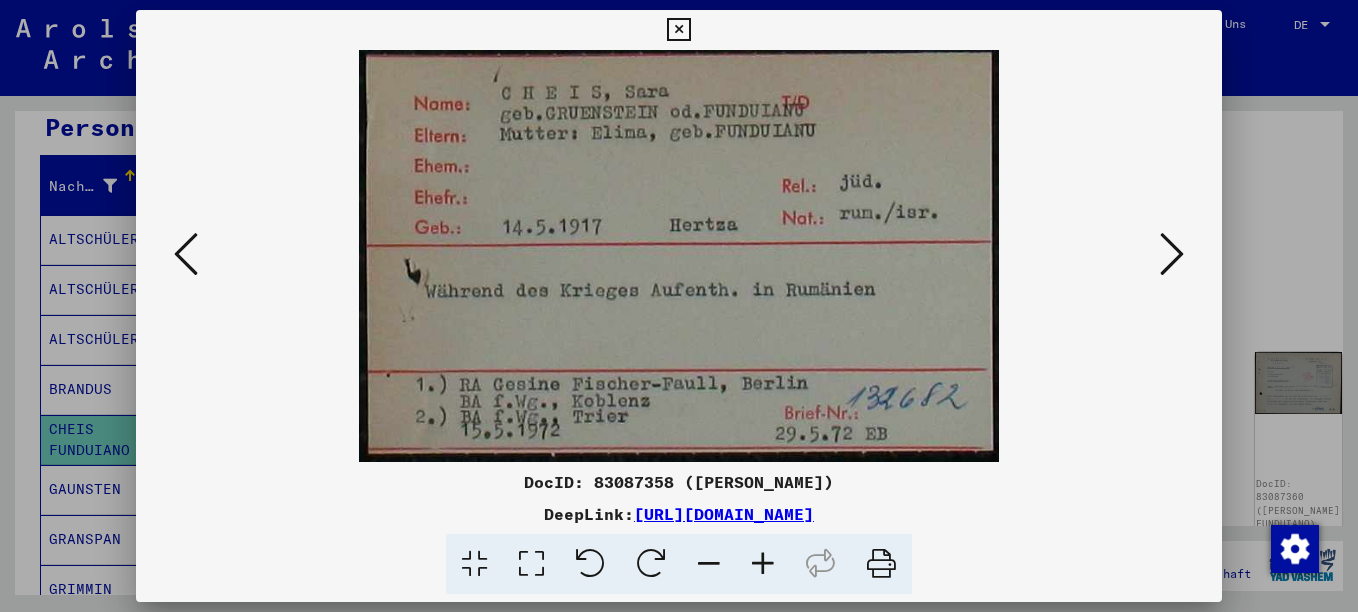 click at bounding box center (1172, 254) 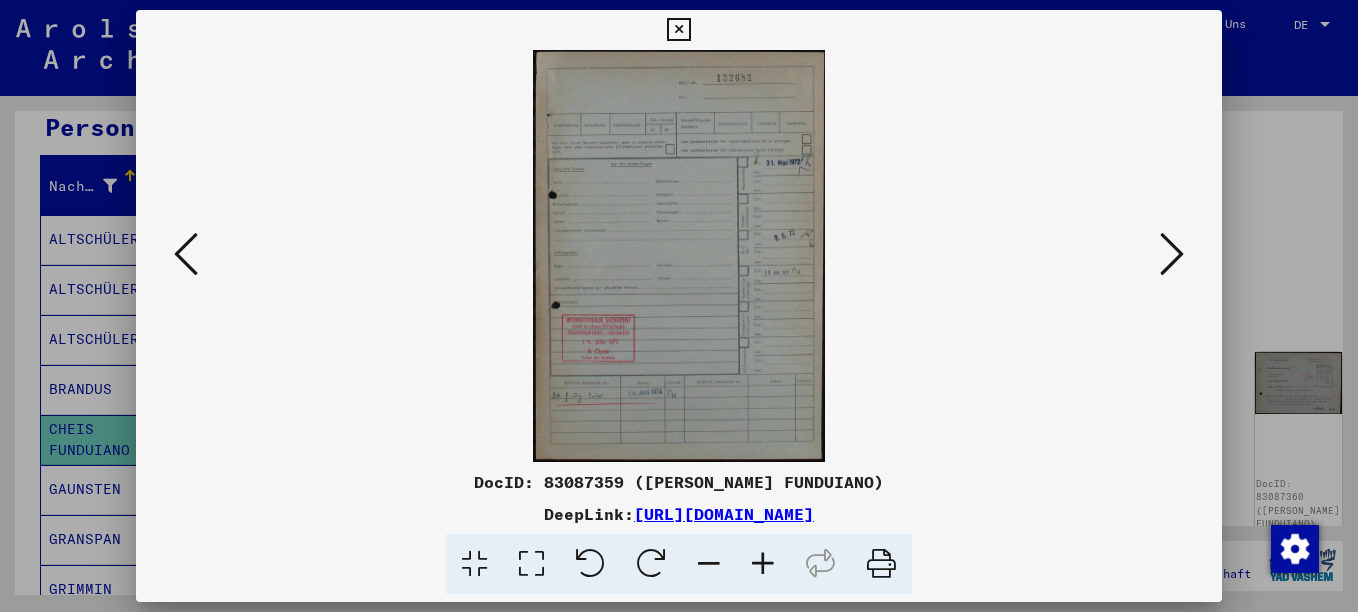 click at bounding box center [1172, 254] 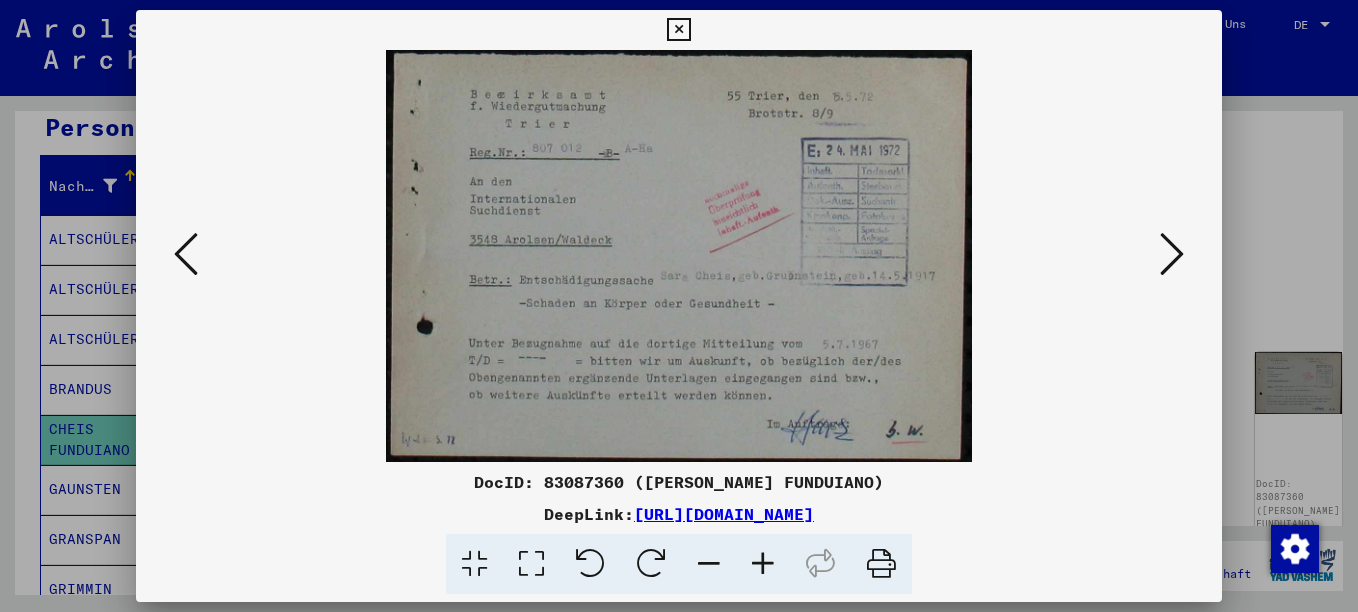 click at bounding box center (1172, 254) 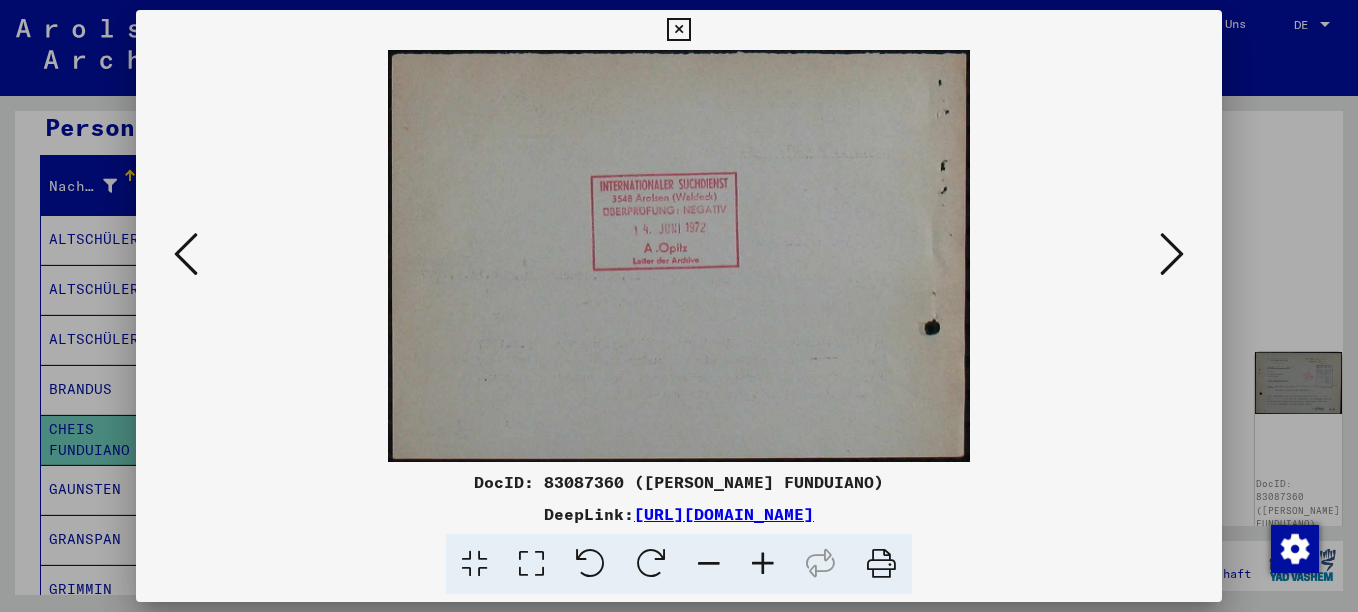 click at bounding box center [1172, 254] 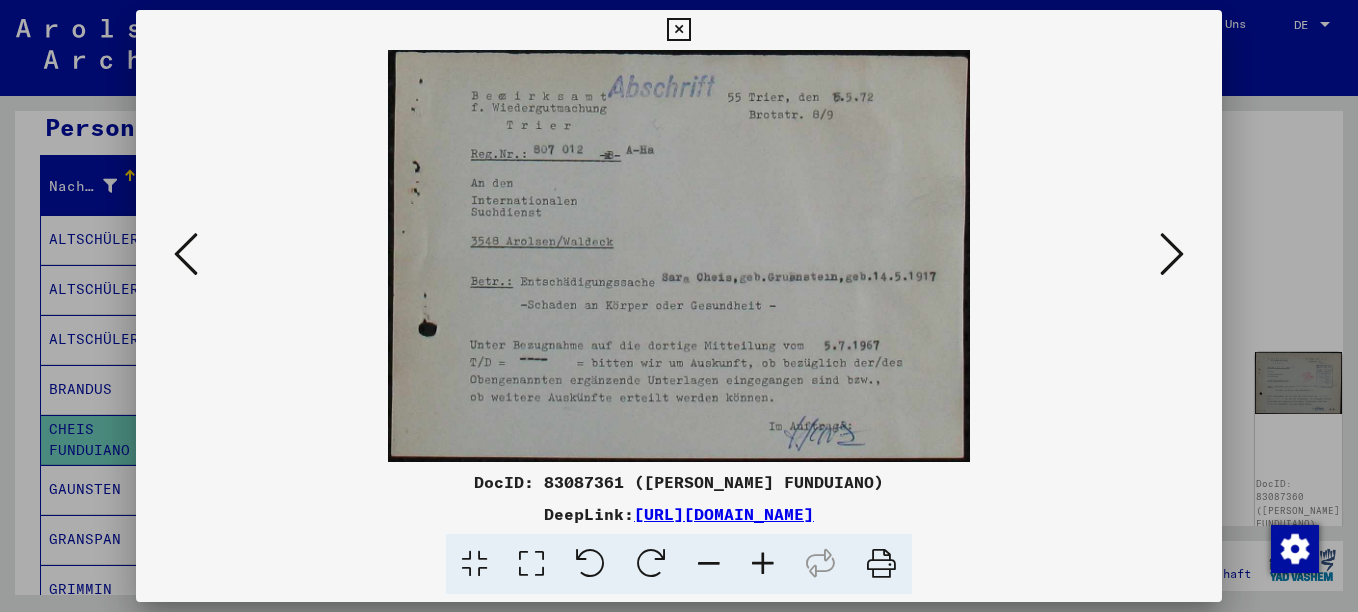 click at bounding box center (1172, 254) 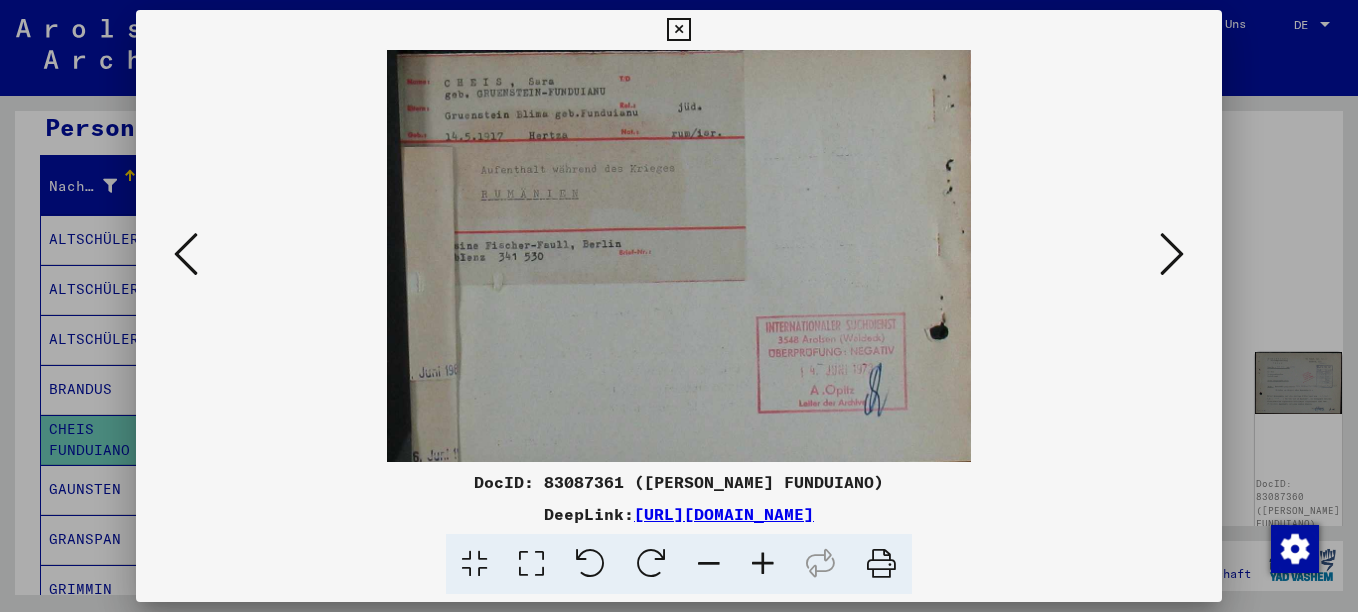 click at bounding box center [1172, 254] 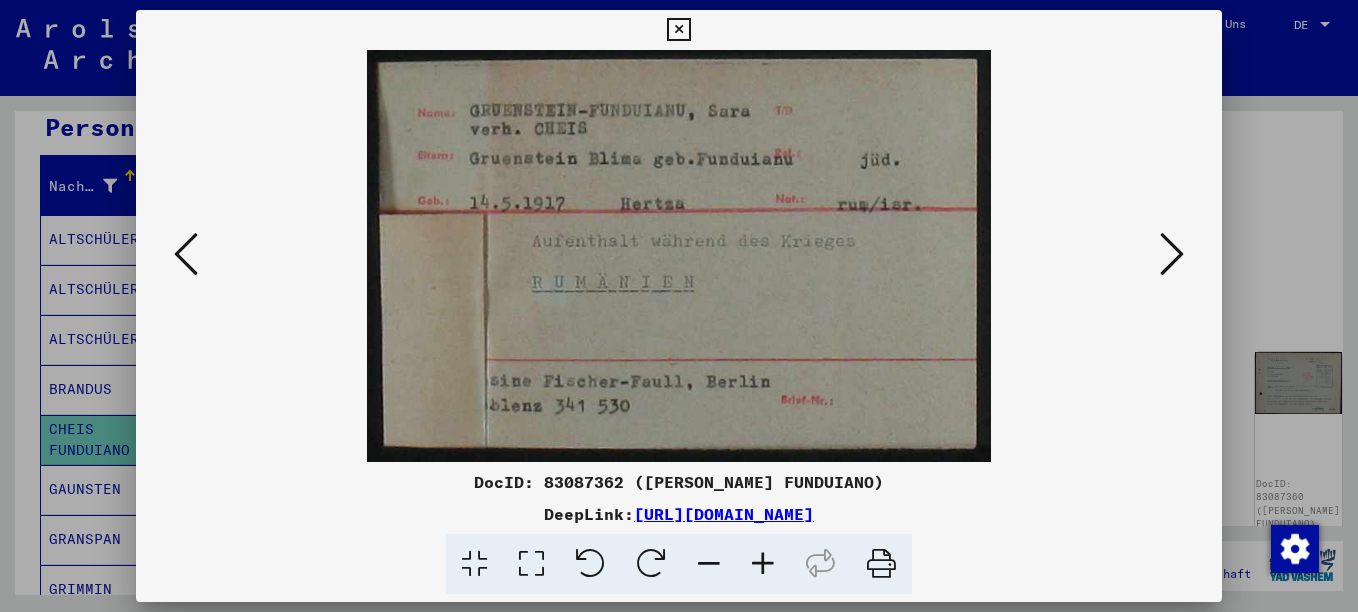 click at bounding box center (1172, 254) 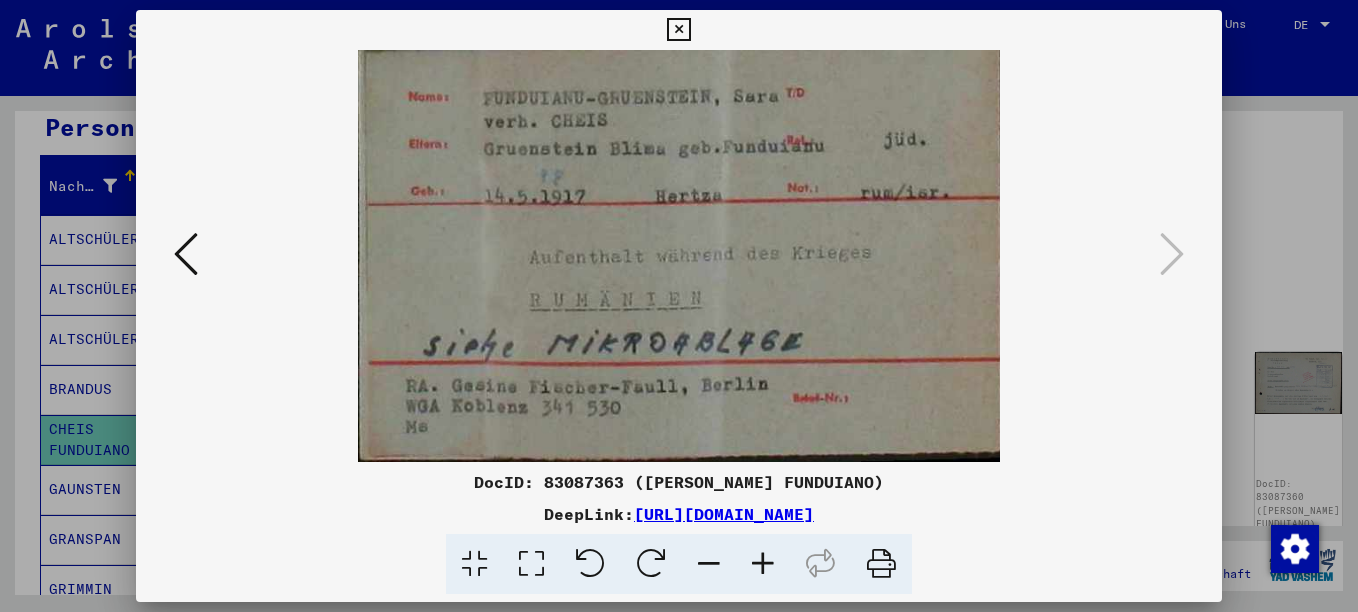 click at bounding box center [679, 306] 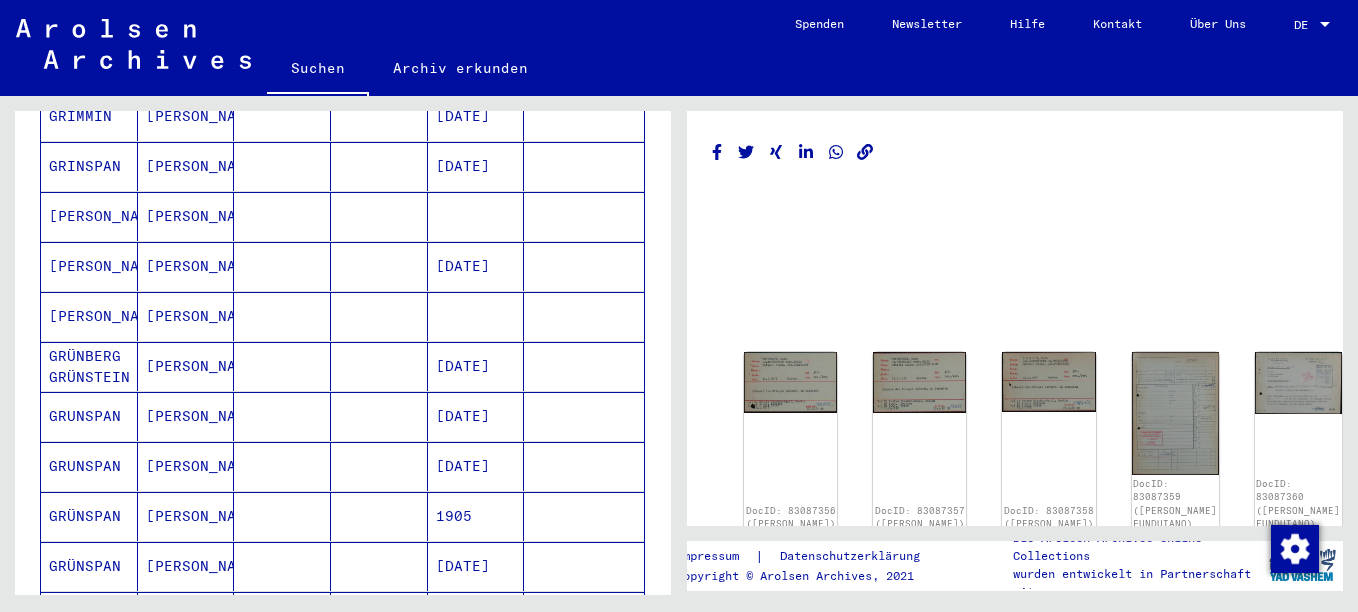 scroll, scrollTop: 711, scrollLeft: 0, axis: vertical 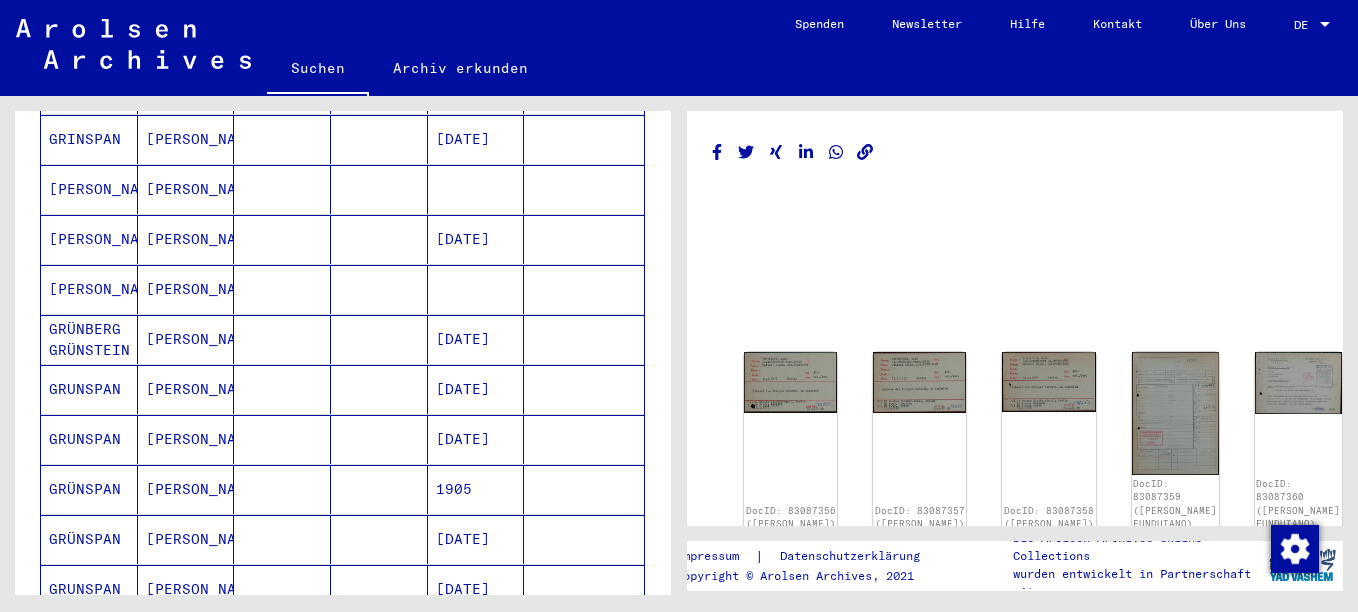 click at bounding box center (282, 239) 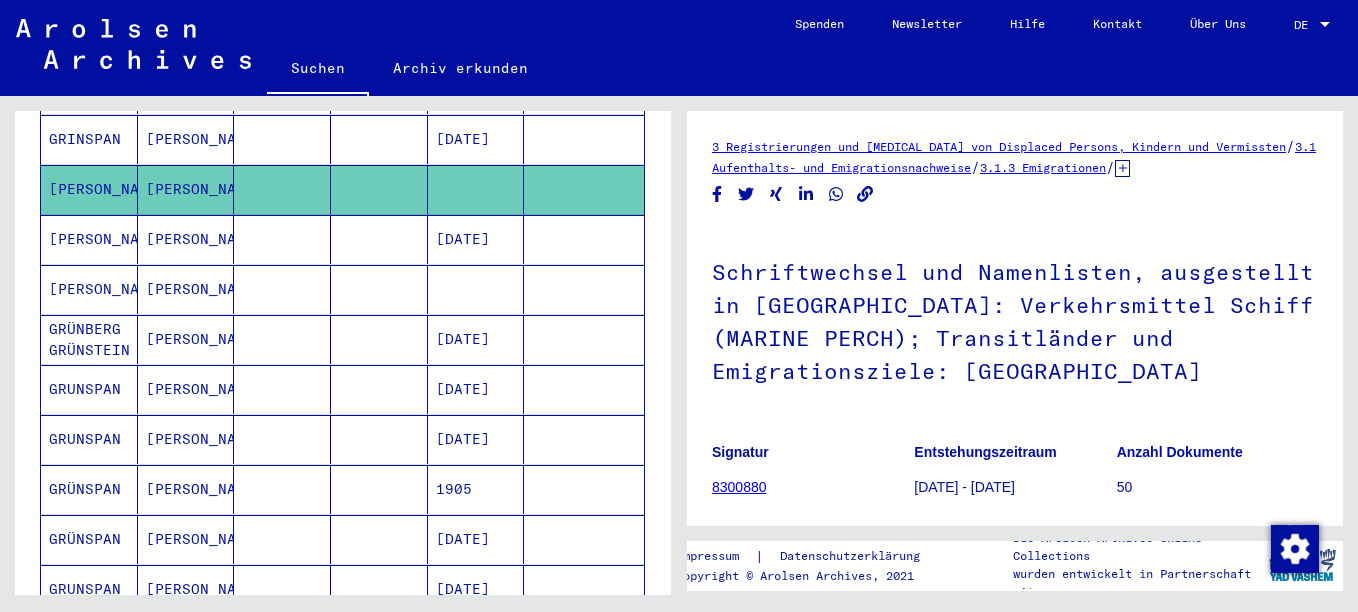 scroll, scrollTop: 0, scrollLeft: 0, axis: both 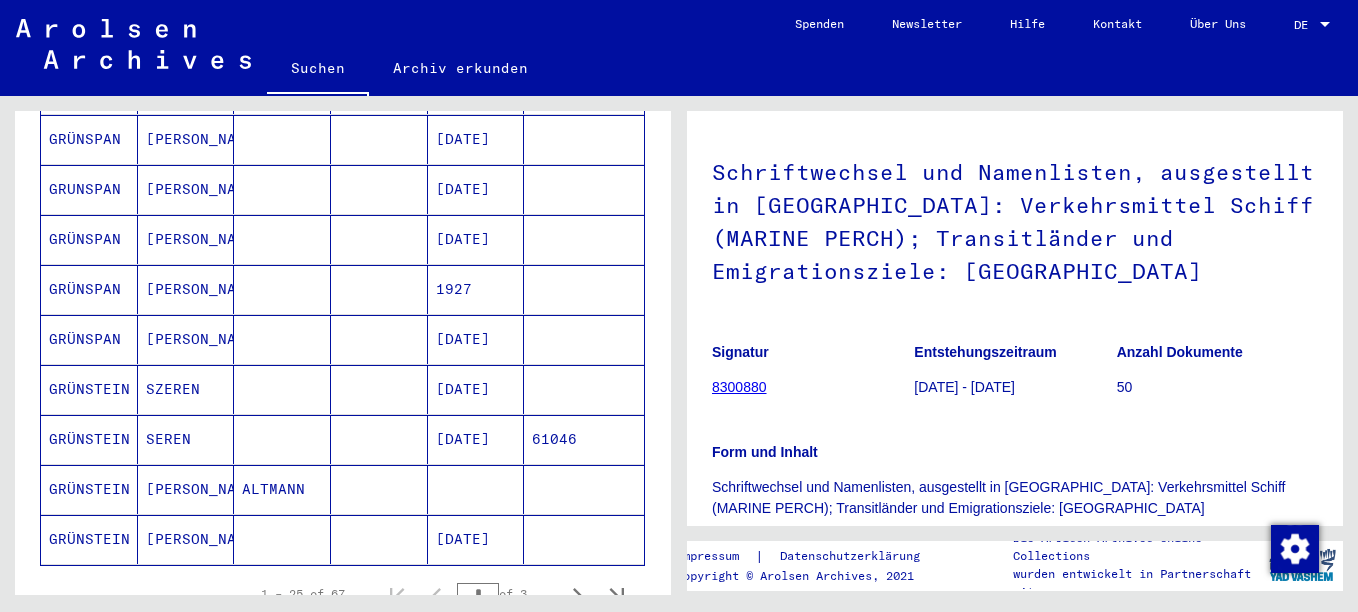 click at bounding box center (379, 539) 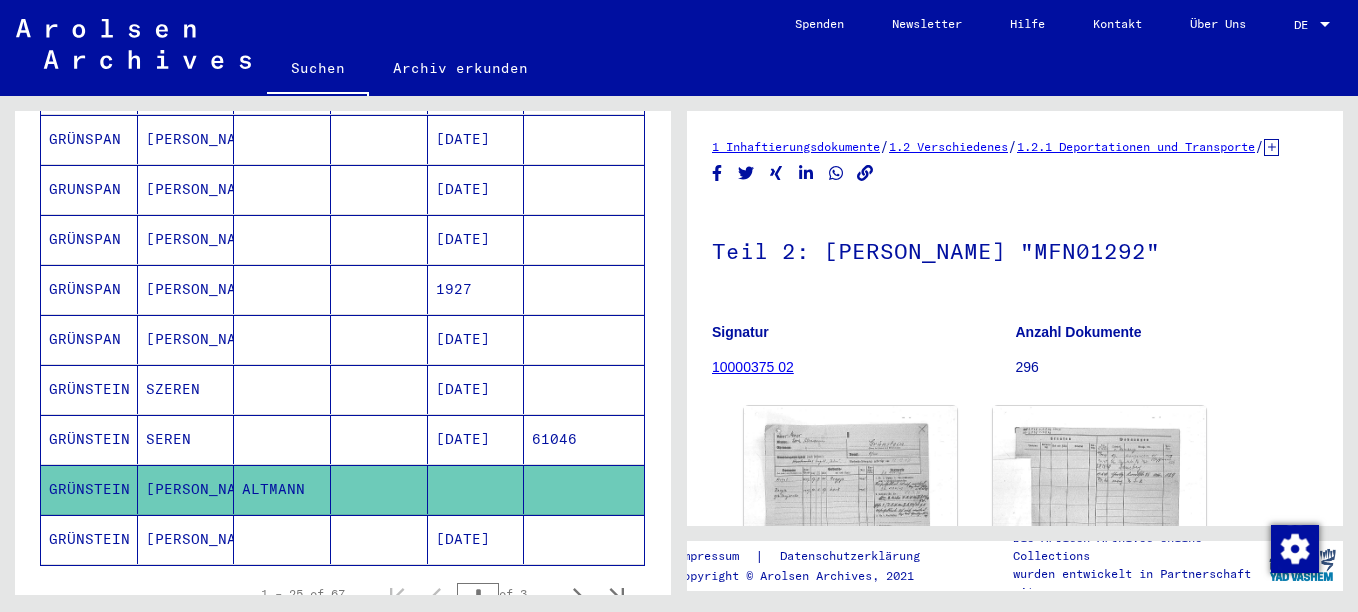 scroll, scrollTop: 0, scrollLeft: 0, axis: both 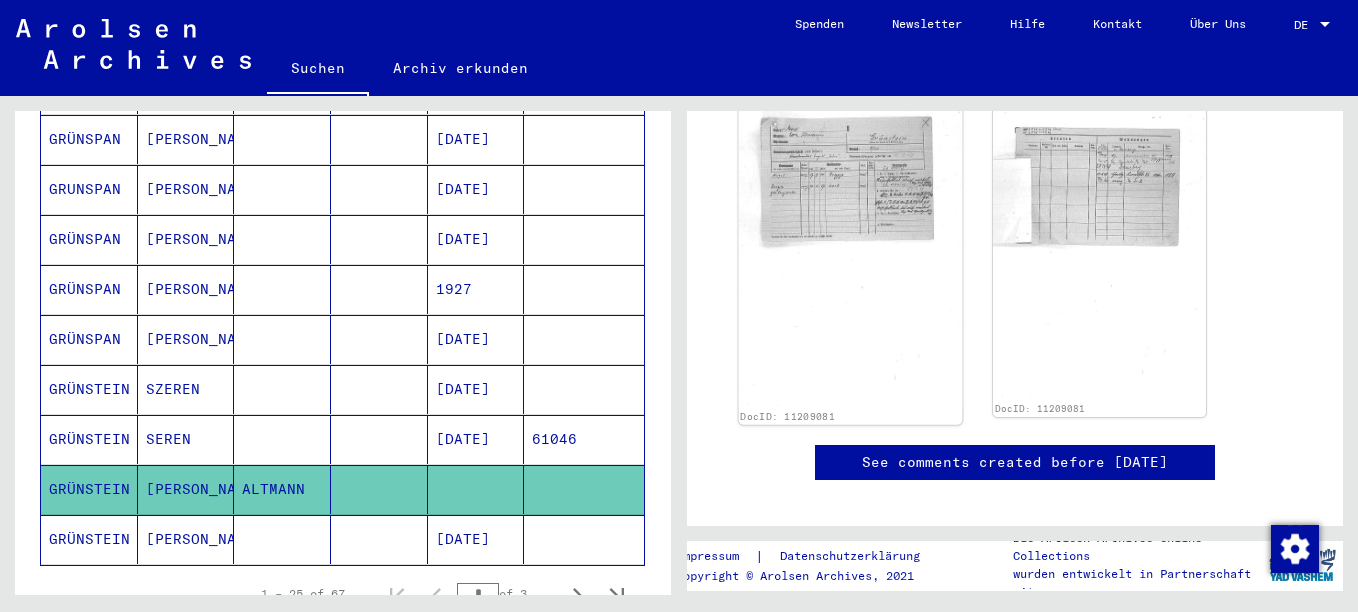 click 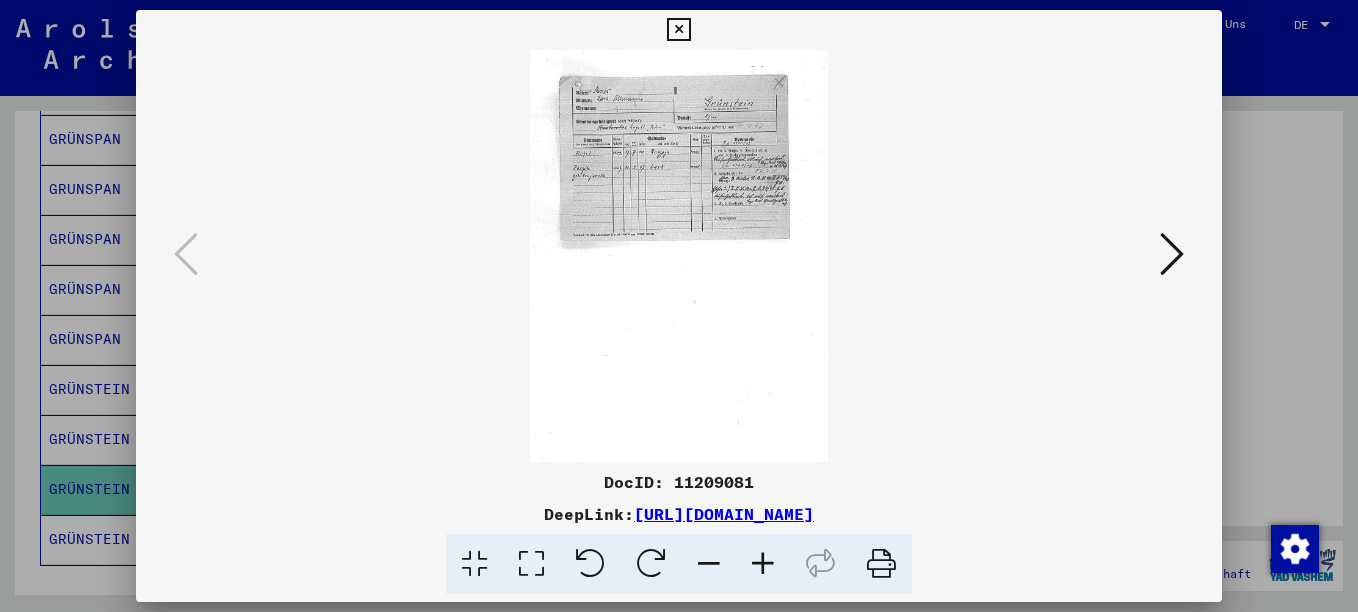 click at bounding box center (763, 564) 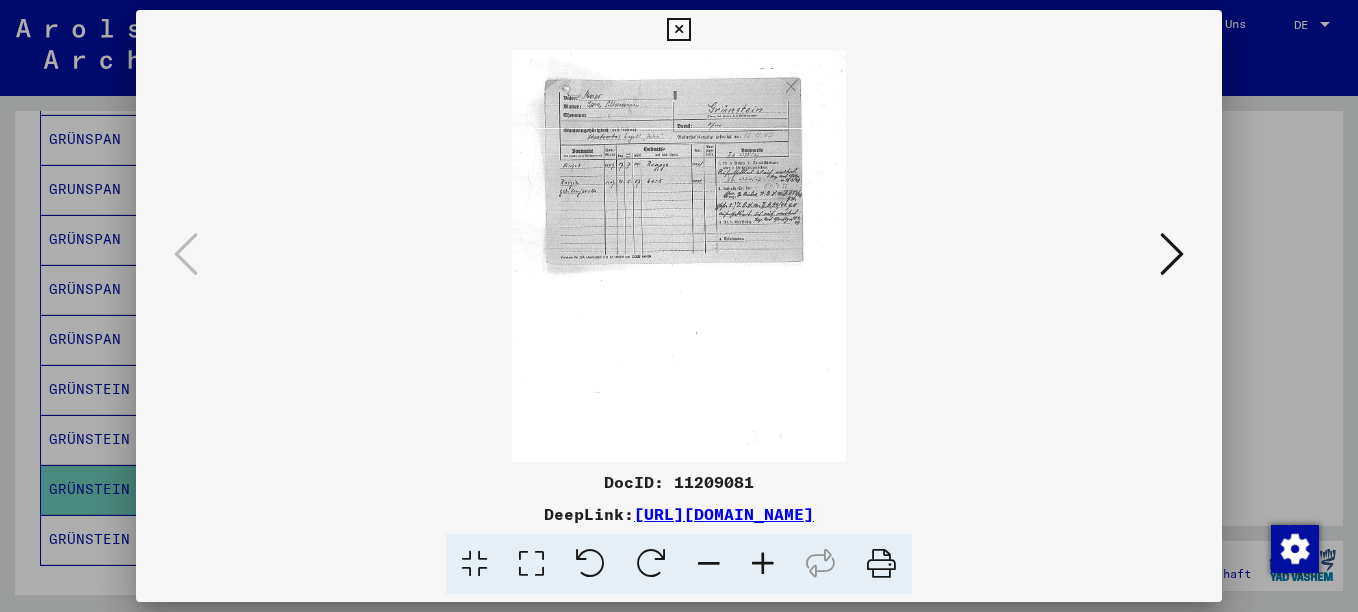 click at bounding box center [763, 564] 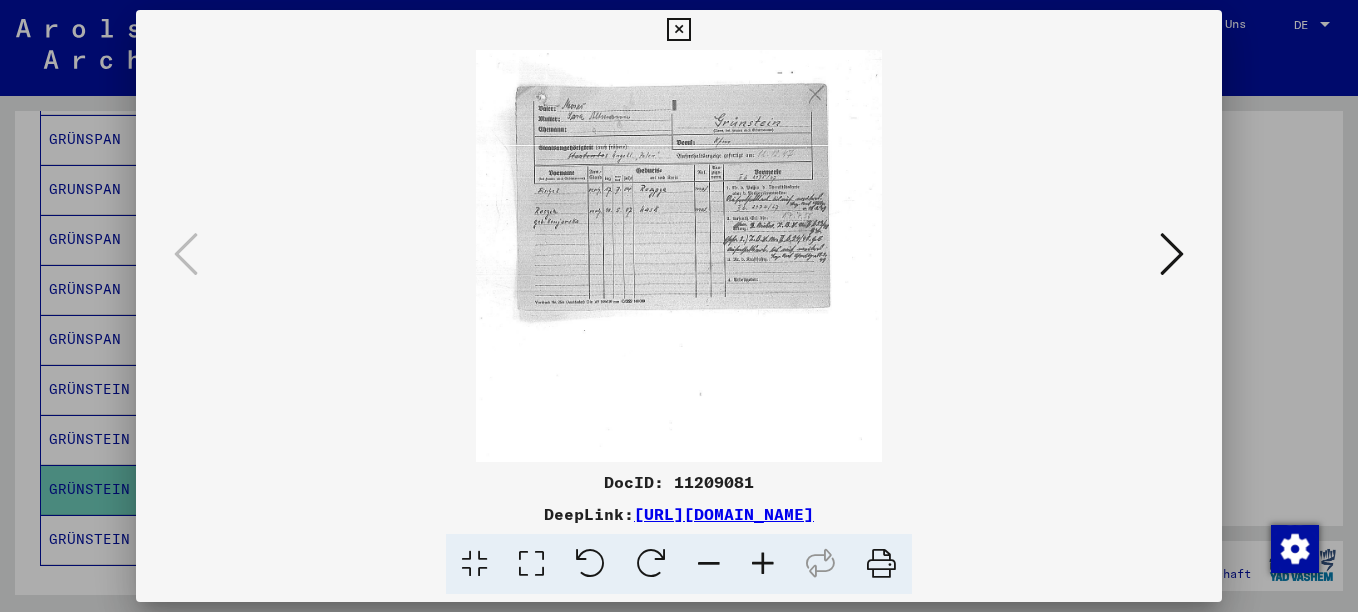 click at bounding box center (763, 564) 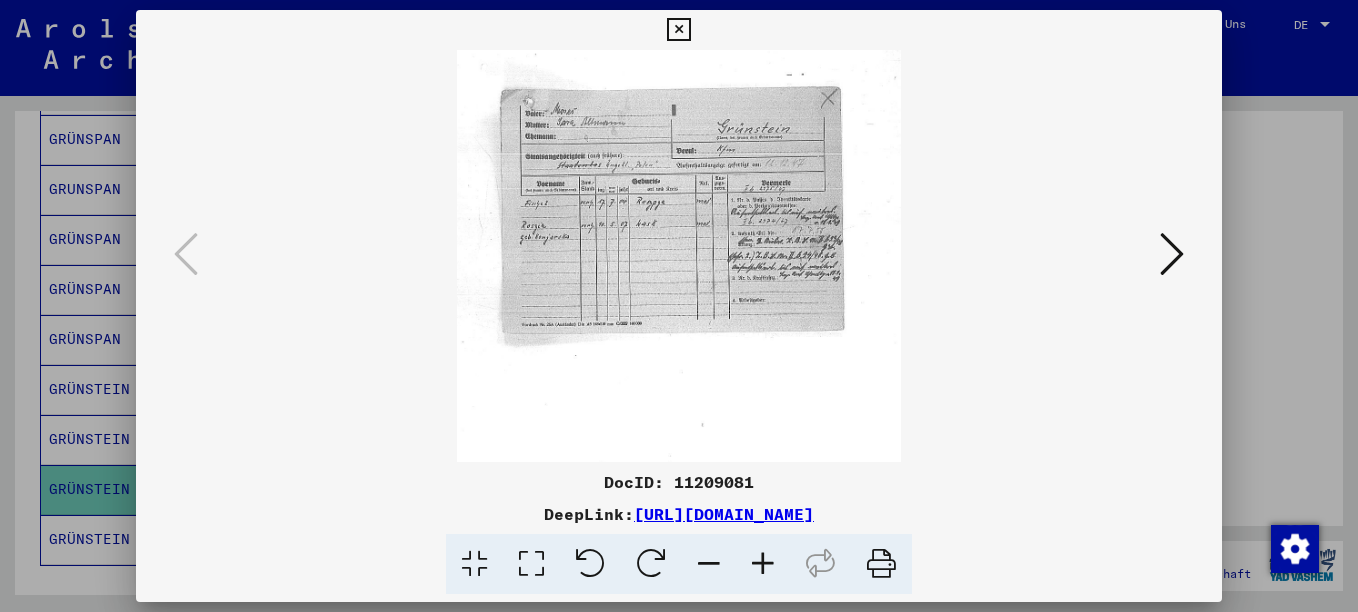 click at bounding box center (763, 564) 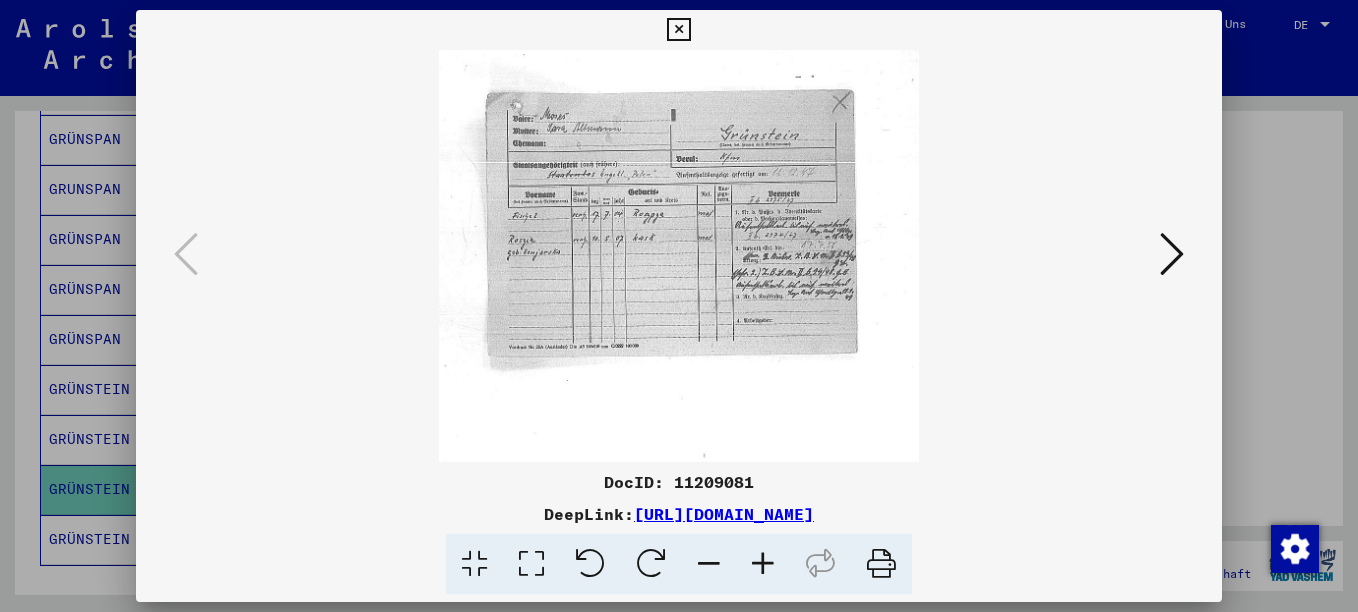 click at bounding box center [763, 564] 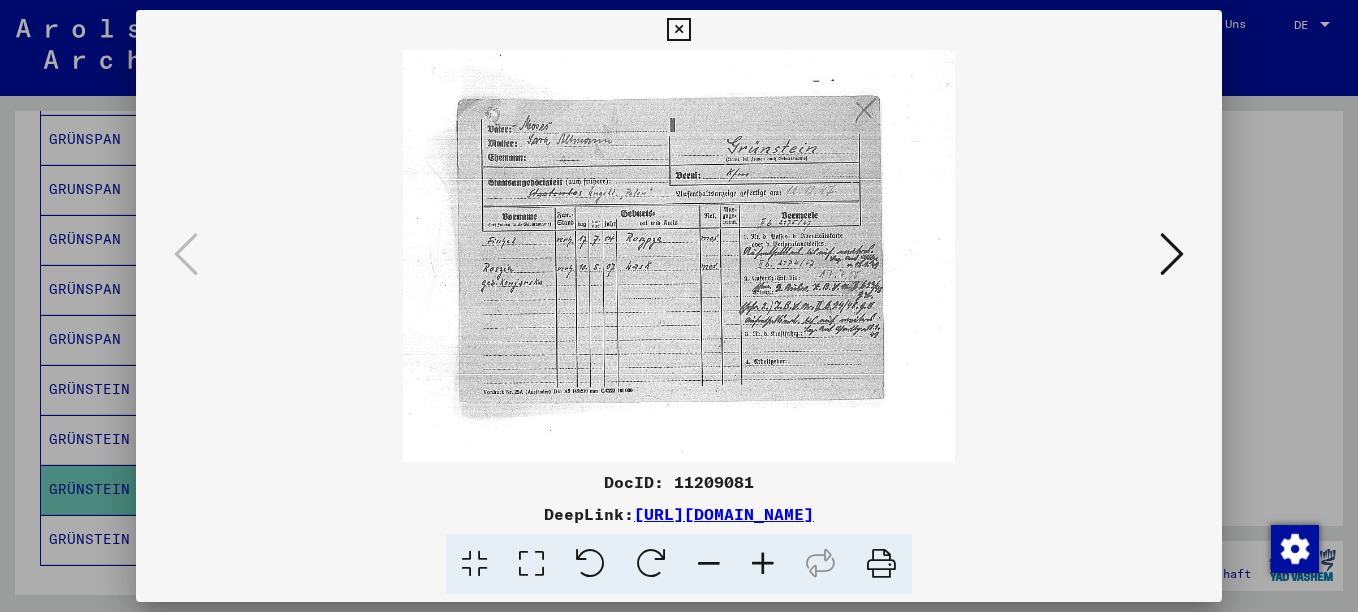 click at bounding box center (763, 564) 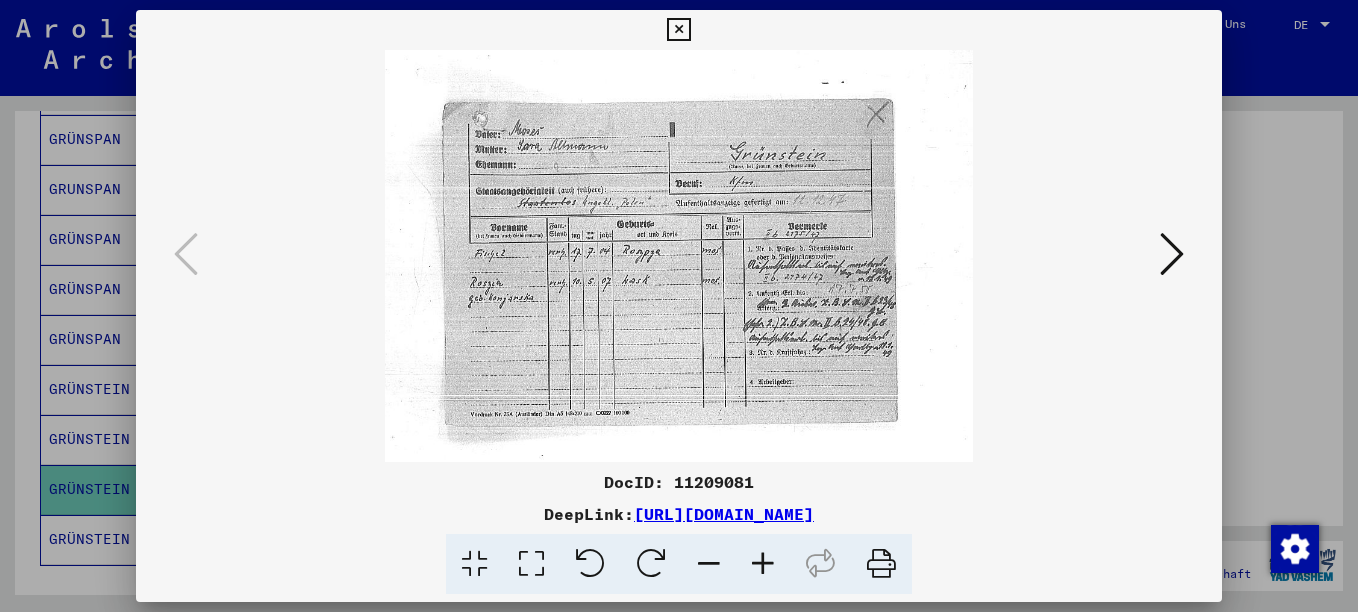 click at bounding box center (763, 564) 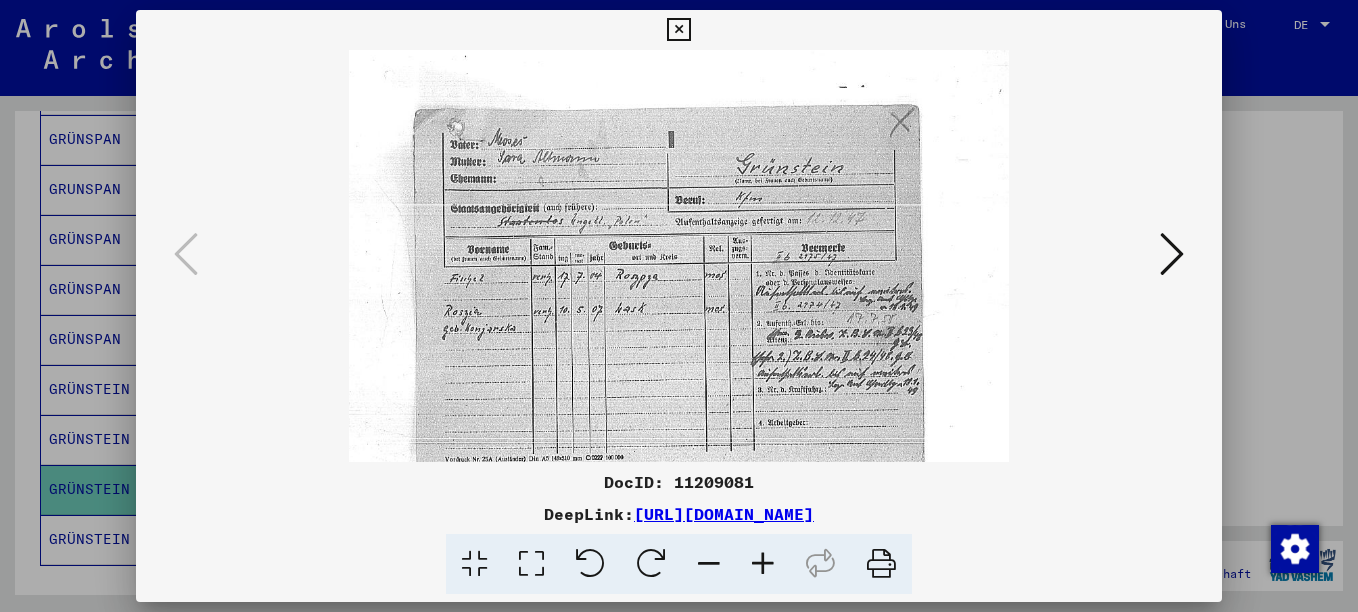 click at bounding box center [763, 564] 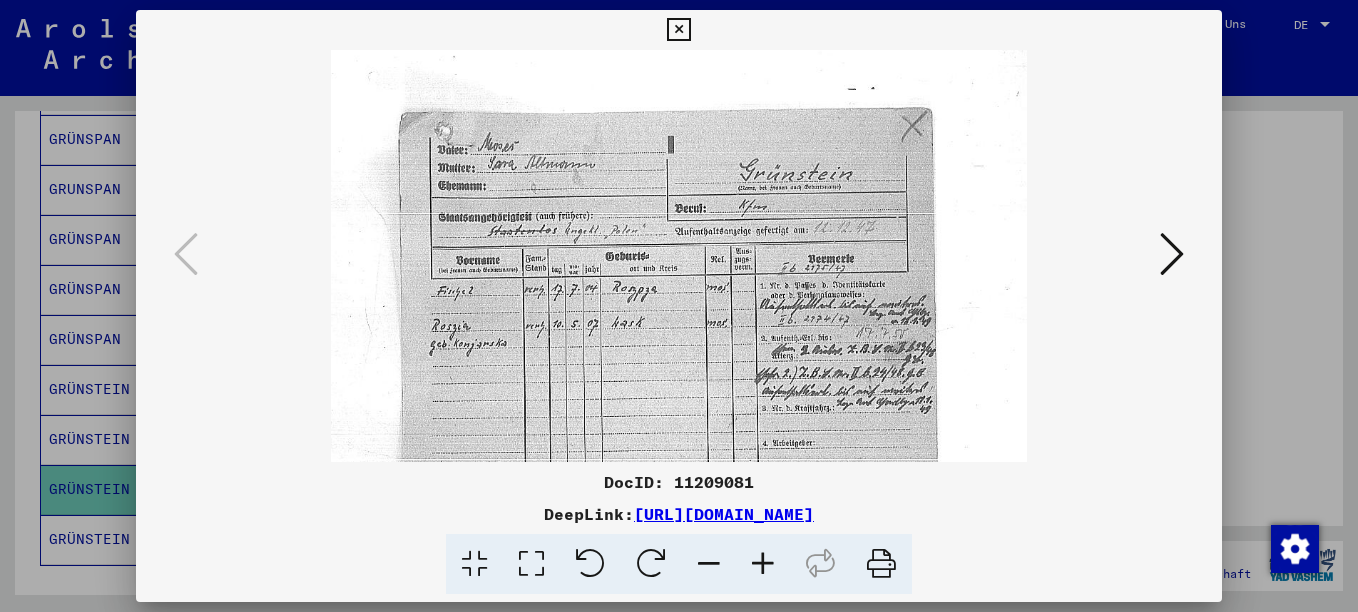 click at bounding box center (763, 564) 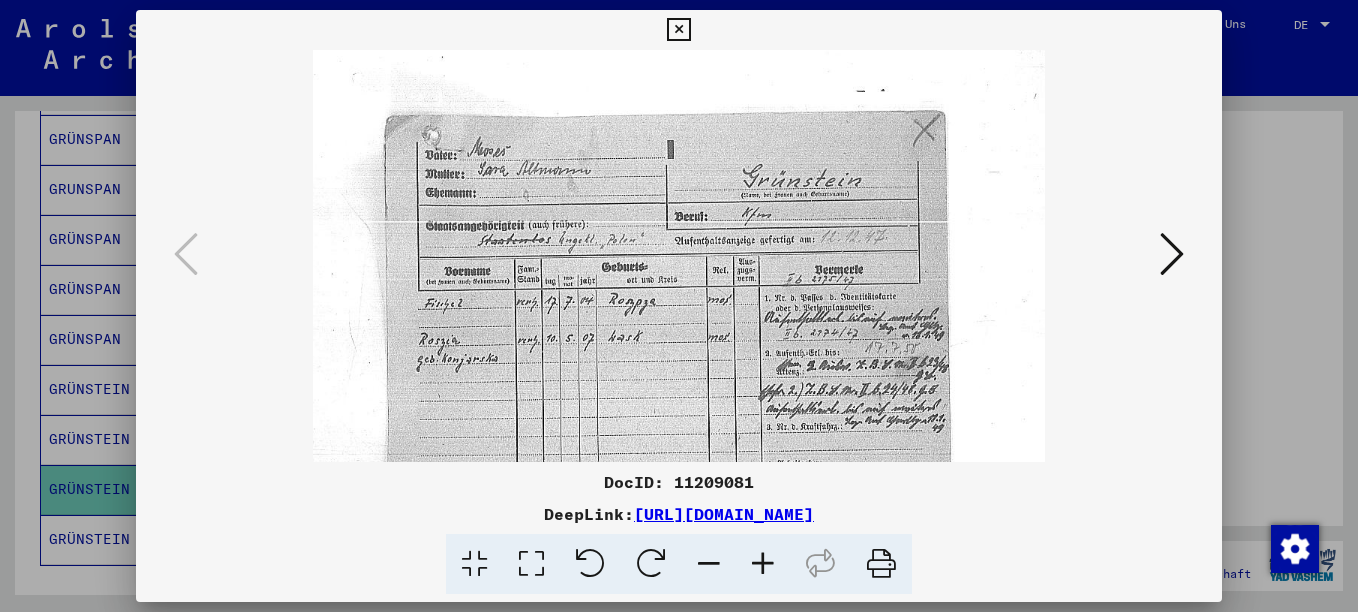 click at bounding box center (763, 564) 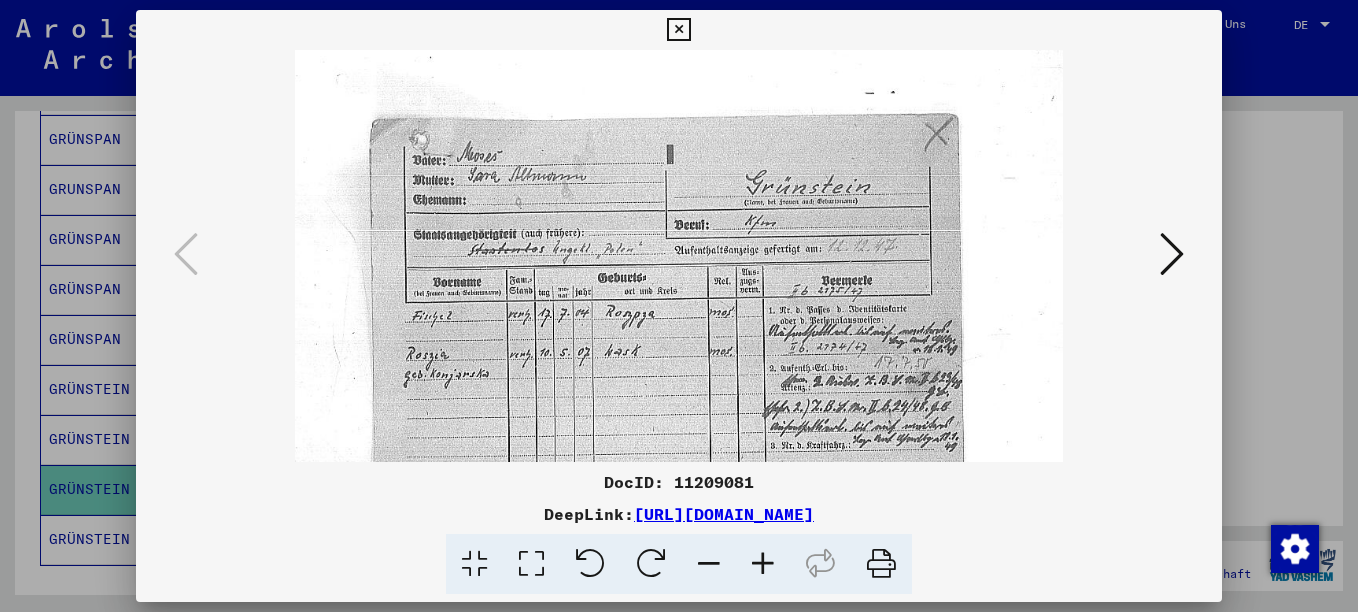 click at bounding box center [763, 564] 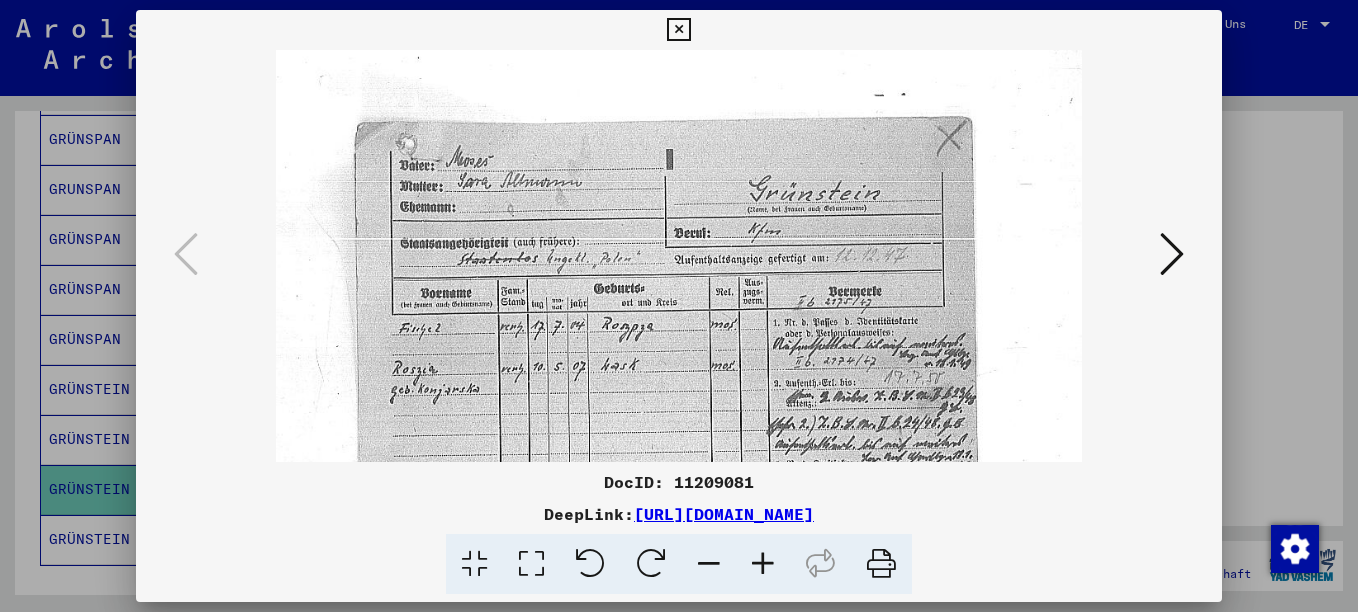click at bounding box center (763, 564) 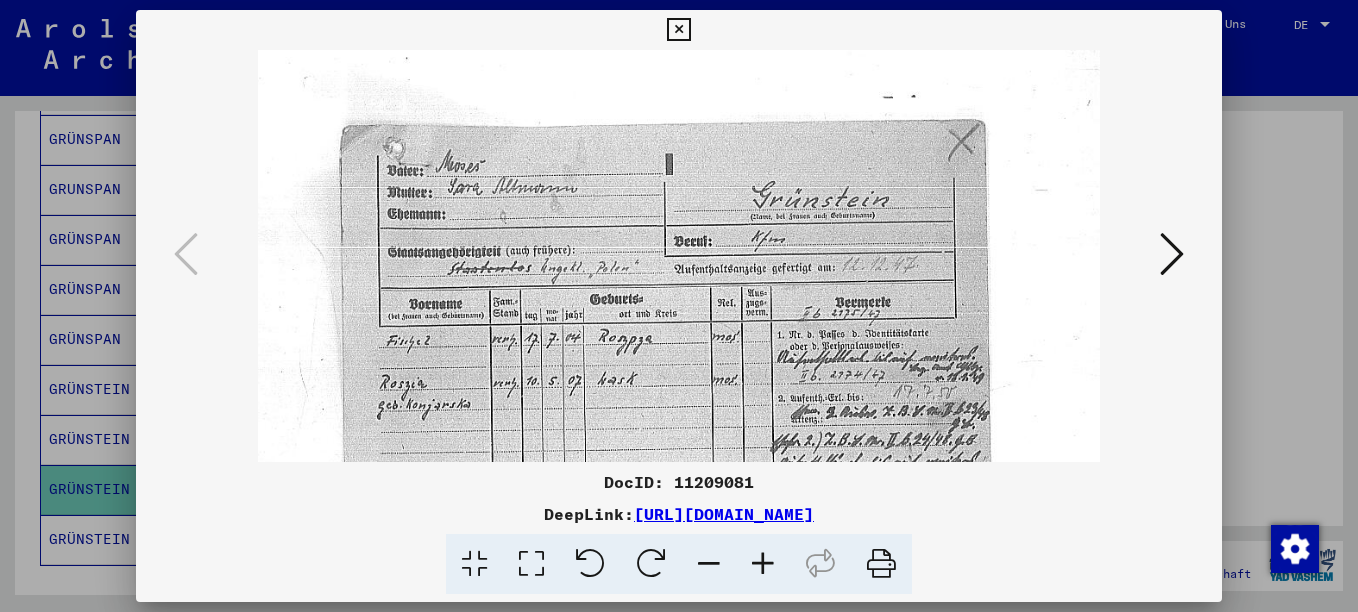 click at bounding box center (763, 564) 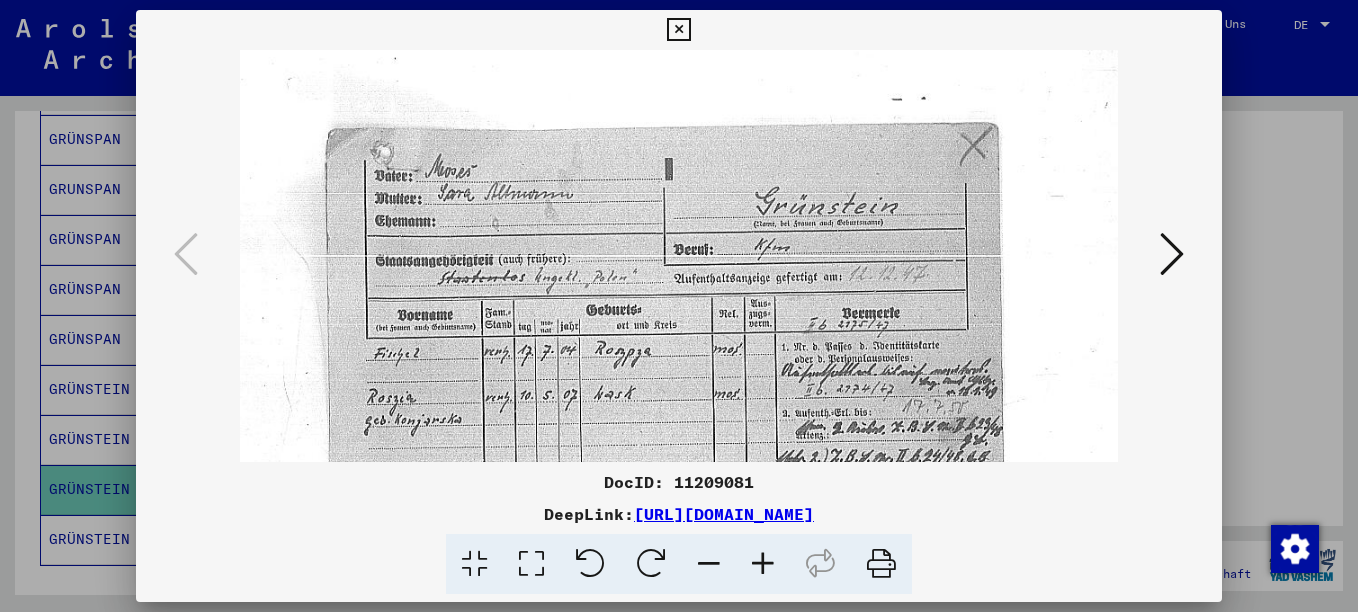 click at bounding box center (763, 564) 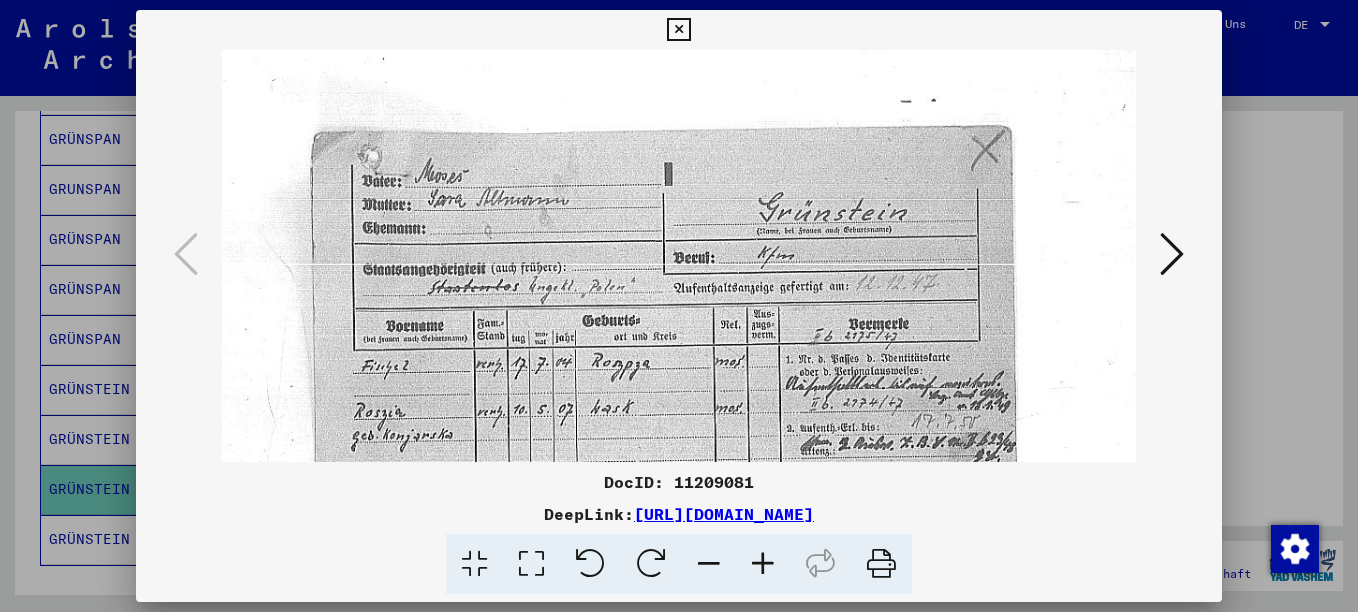 click at bounding box center [679, 306] 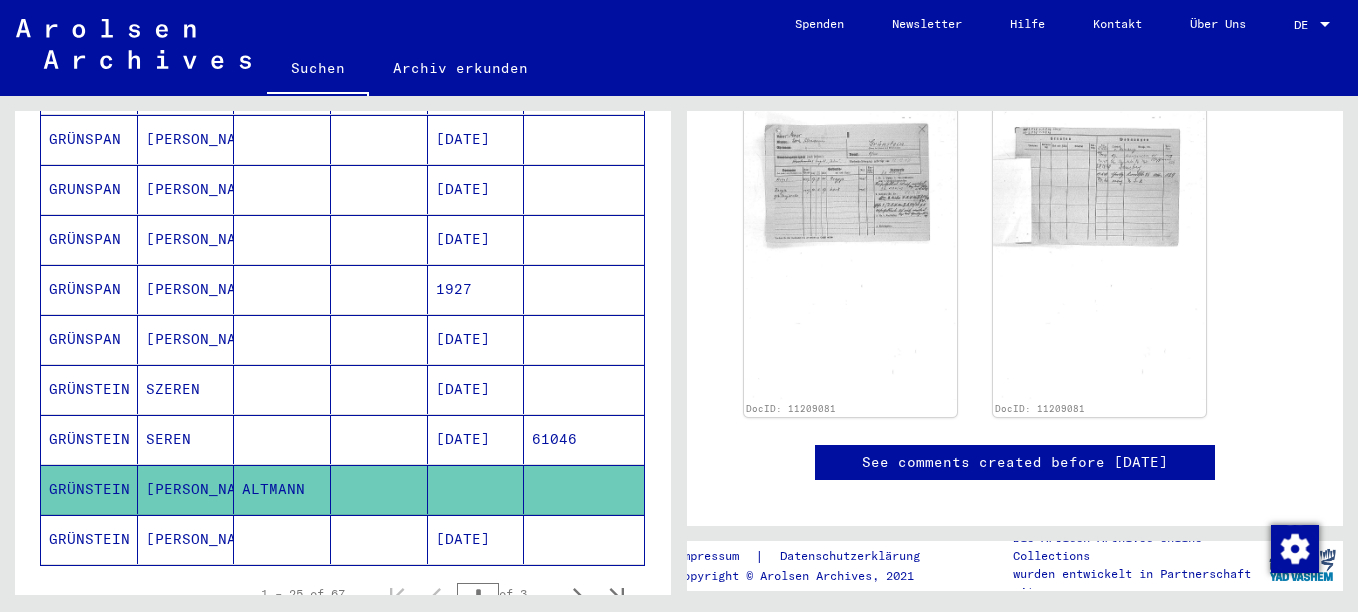 click on "[PERSON_NAME]" 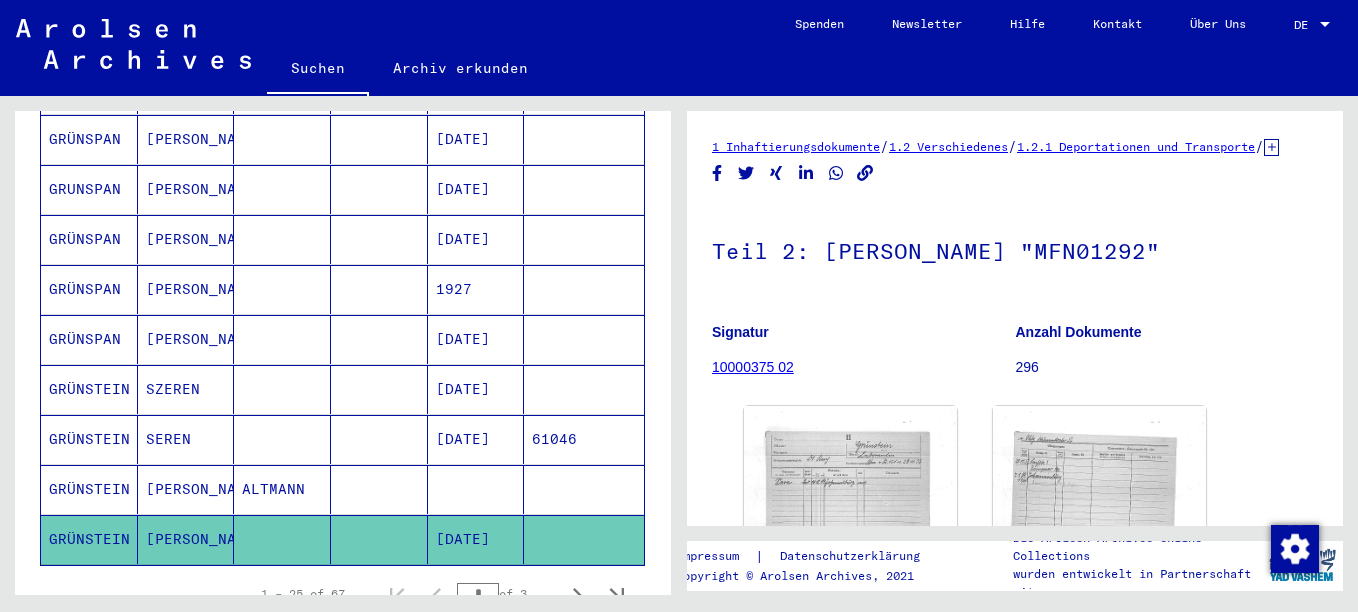 scroll, scrollTop: 0, scrollLeft: 0, axis: both 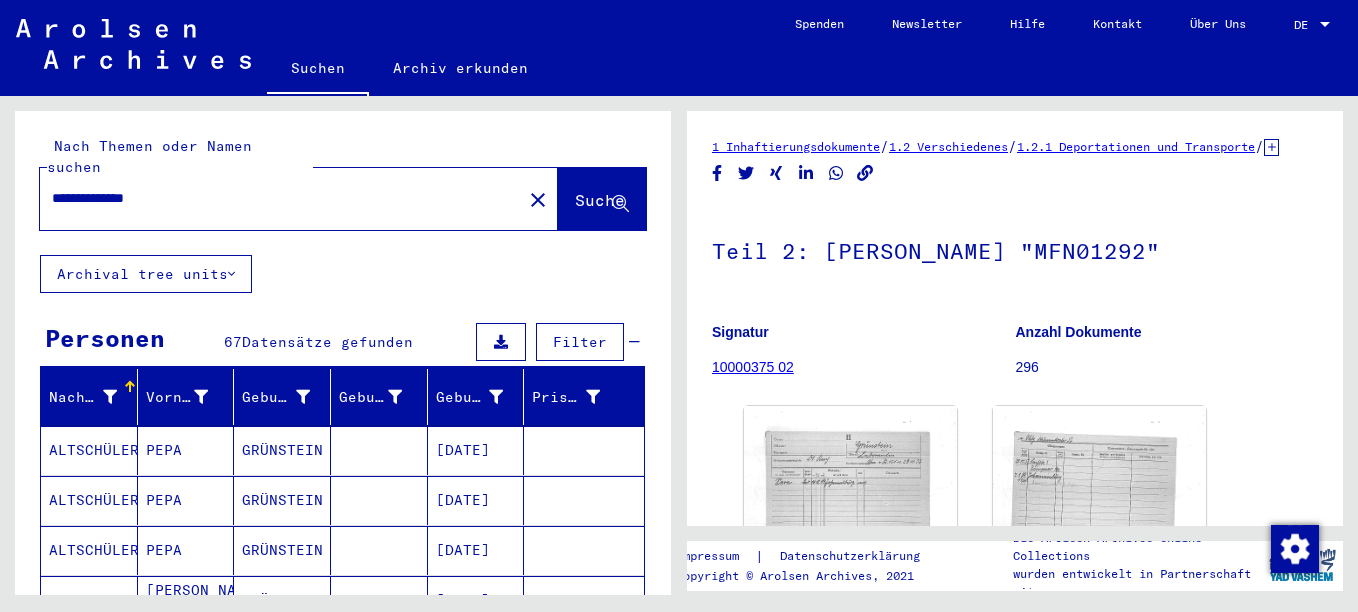 click on "**********" at bounding box center [281, 198] 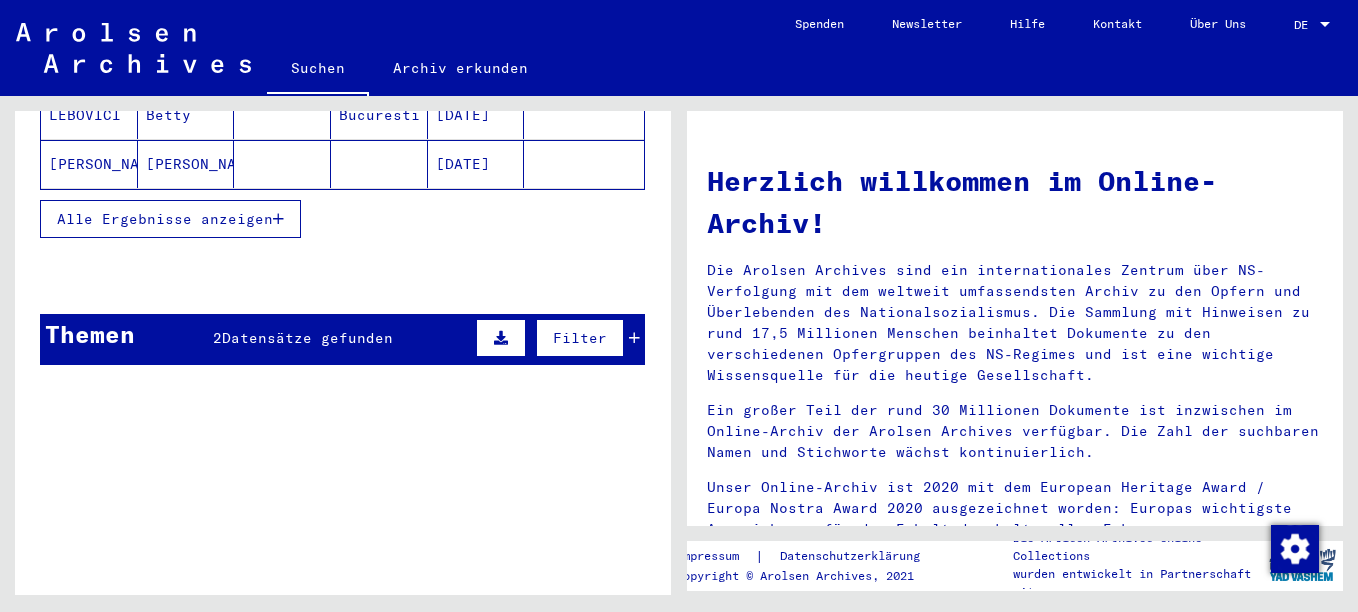scroll, scrollTop: 495, scrollLeft: 0, axis: vertical 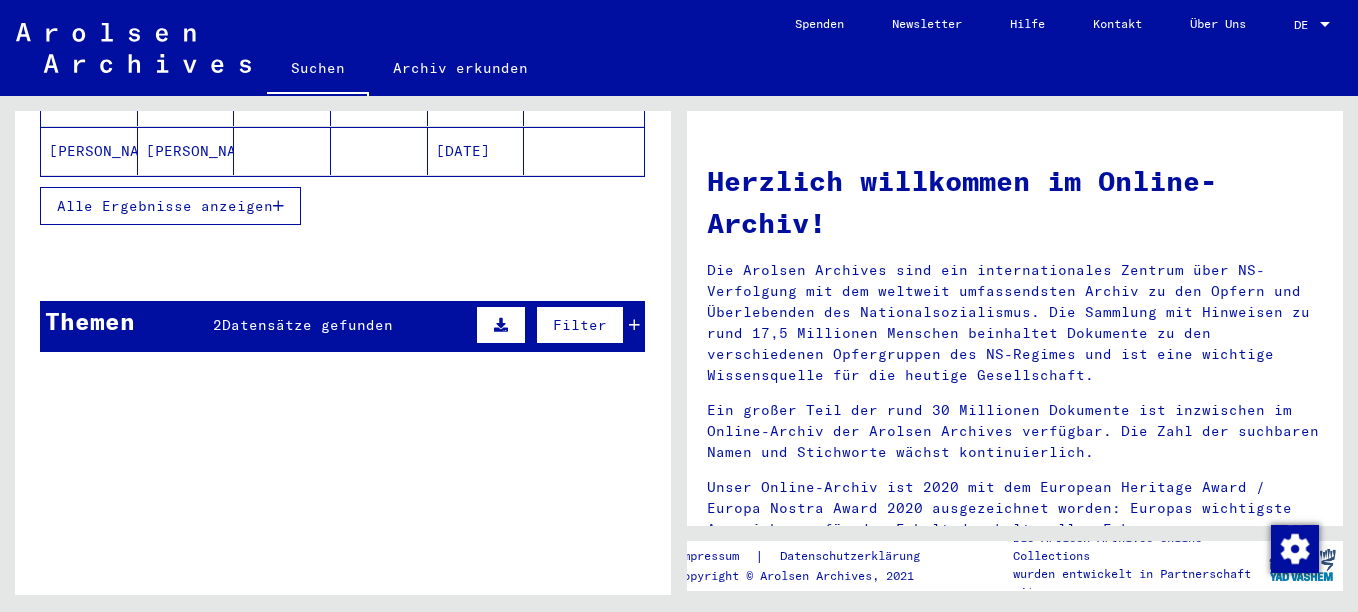 click on "Alle Ergebnisse anzeigen" at bounding box center (170, 206) 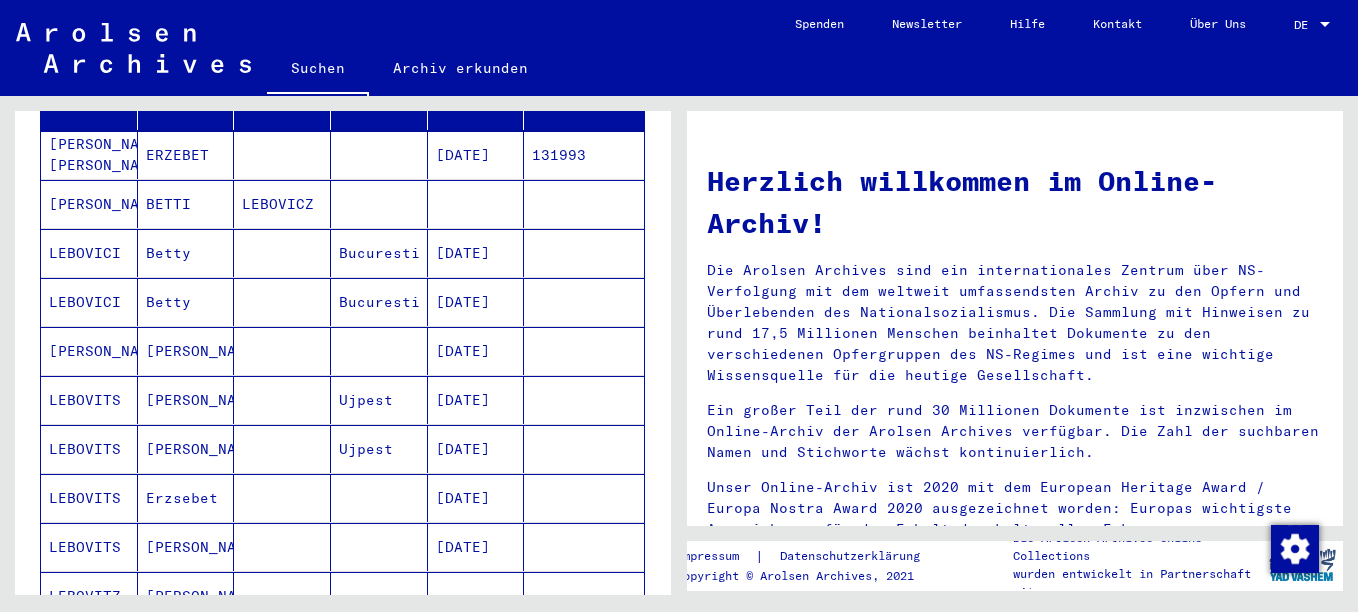 scroll, scrollTop: 0, scrollLeft: 0, axis: both 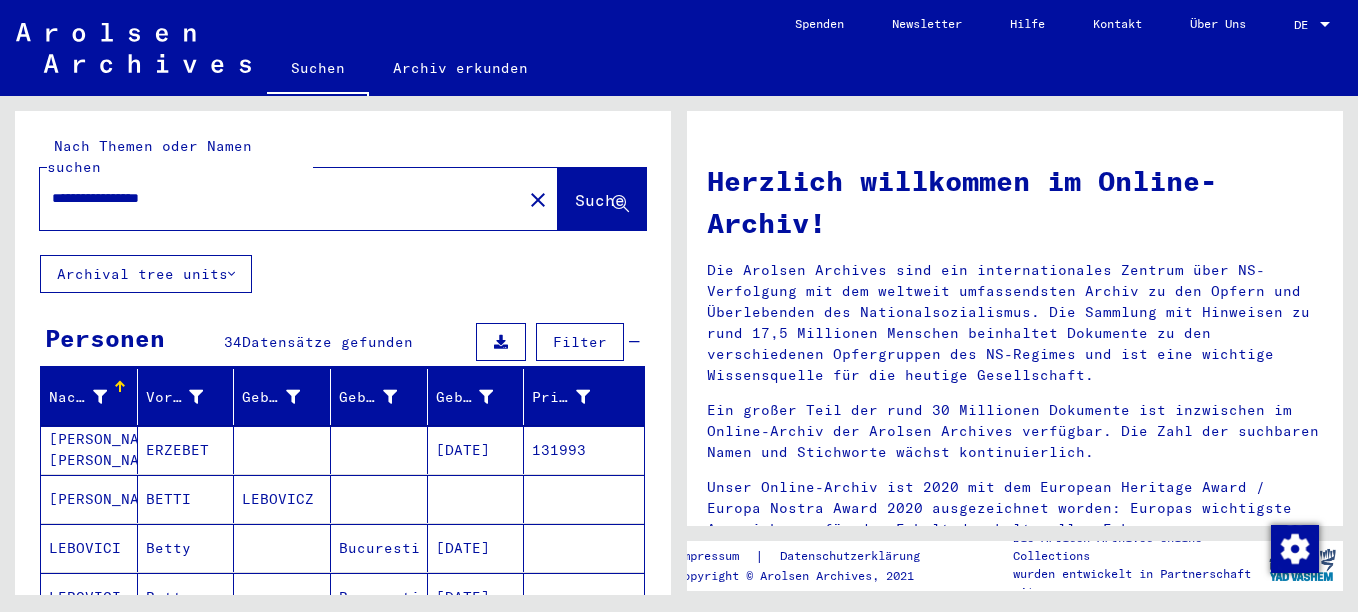 click on "**********" at bounding box center [275, 198] 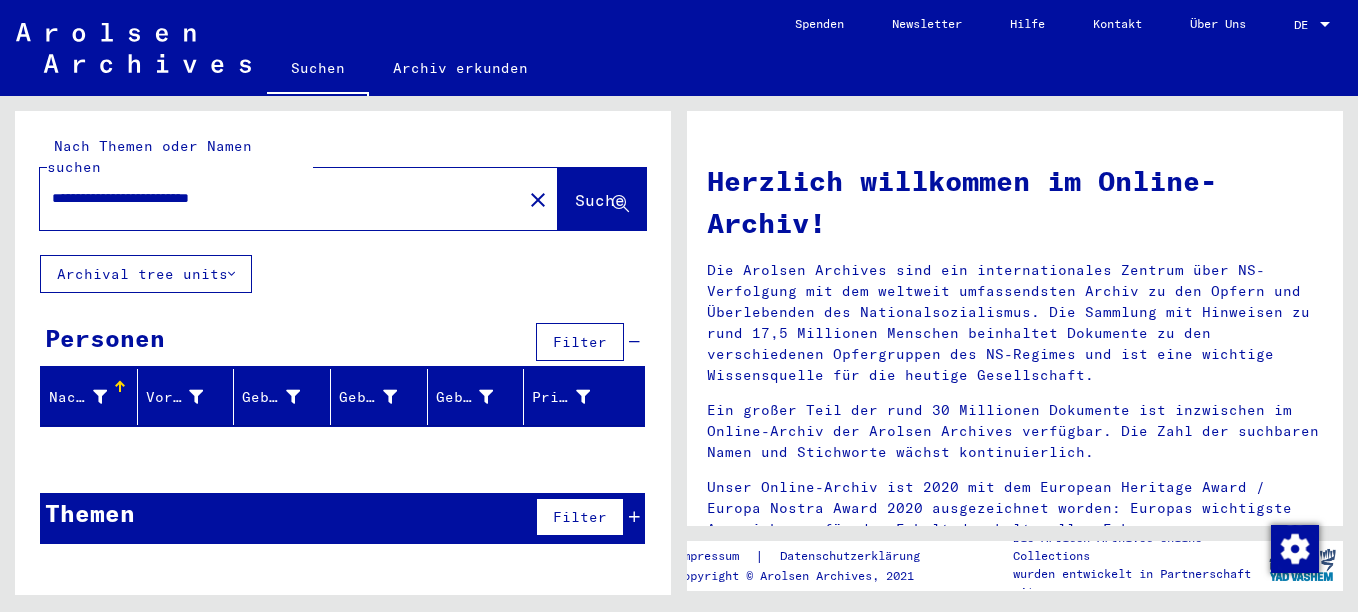 click on "**********" 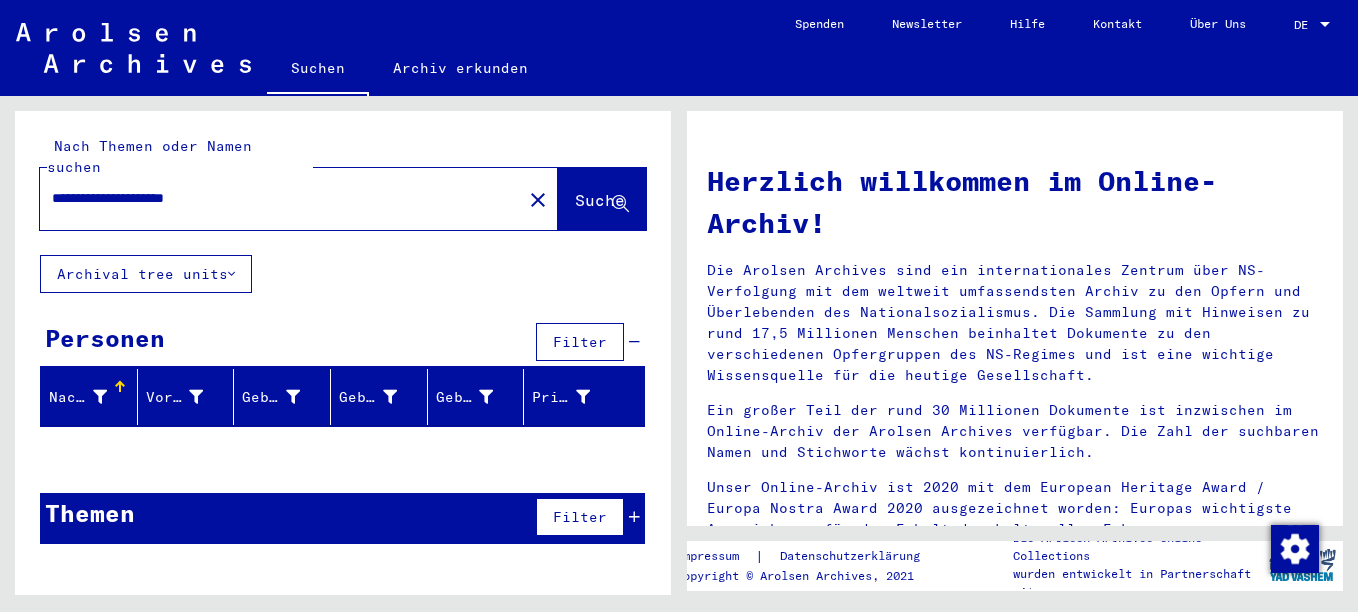 drag, startPoint x: 258, startPoint y: 160, endPoint x: 182, endPoint y: 167, distance: 76.321686 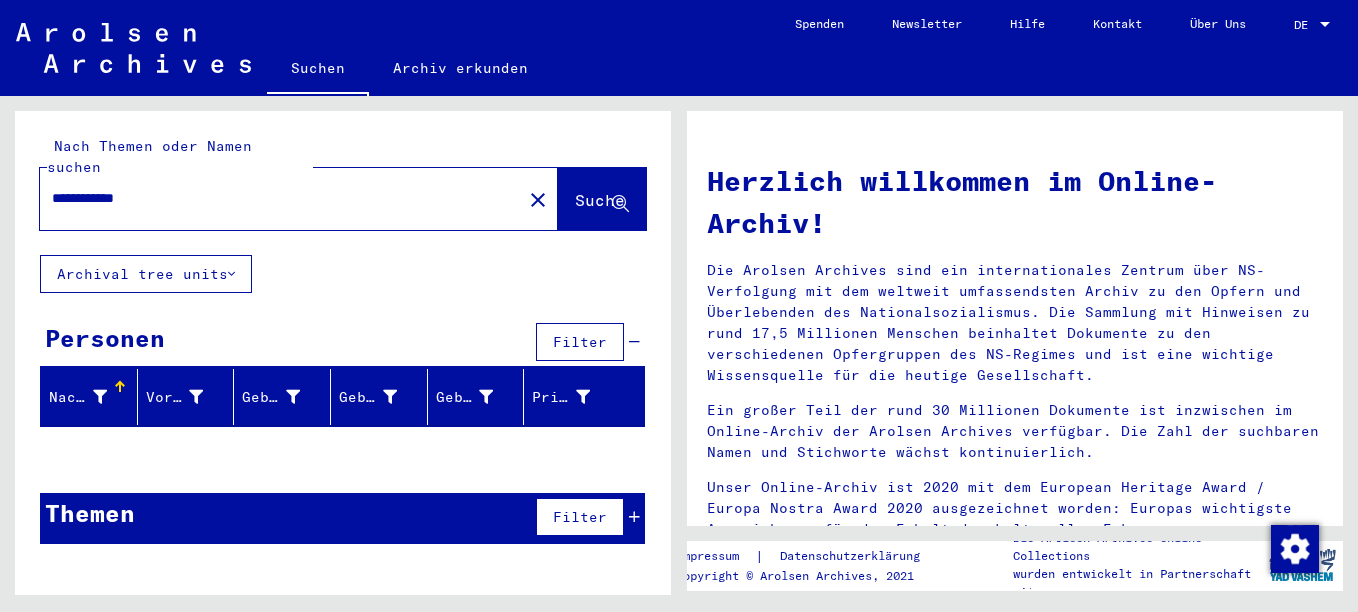 type on "**********" 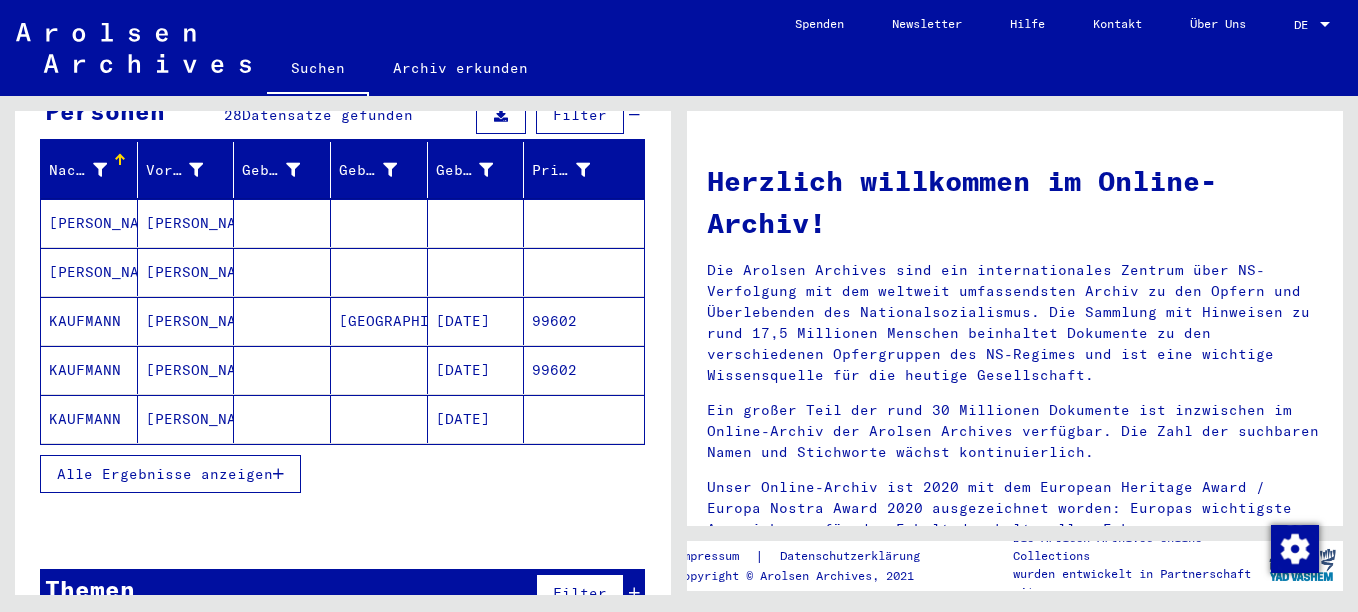 scroll, scrollTop: 253, scrollLeft: 0, axis: vertical 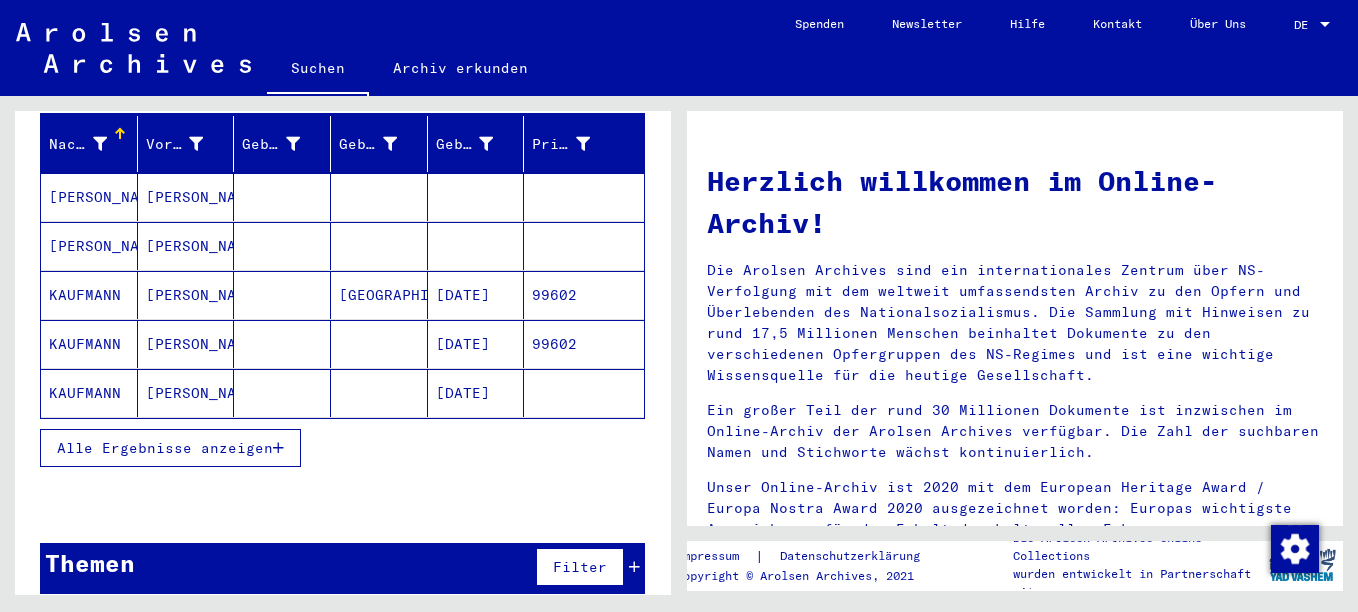 click on "Alle Ergebnisse anzeigen" at bounding box center (170, 448) 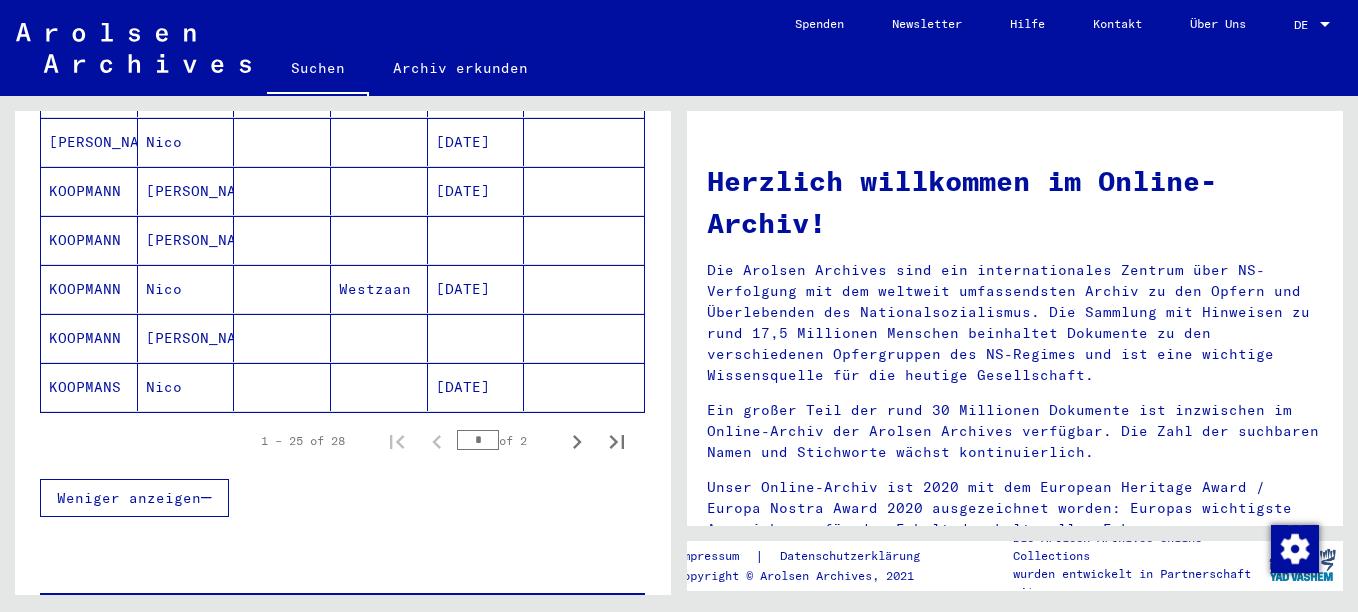 scroll, scrollTop: 1289, scrollLeft: 0, axis: vertical 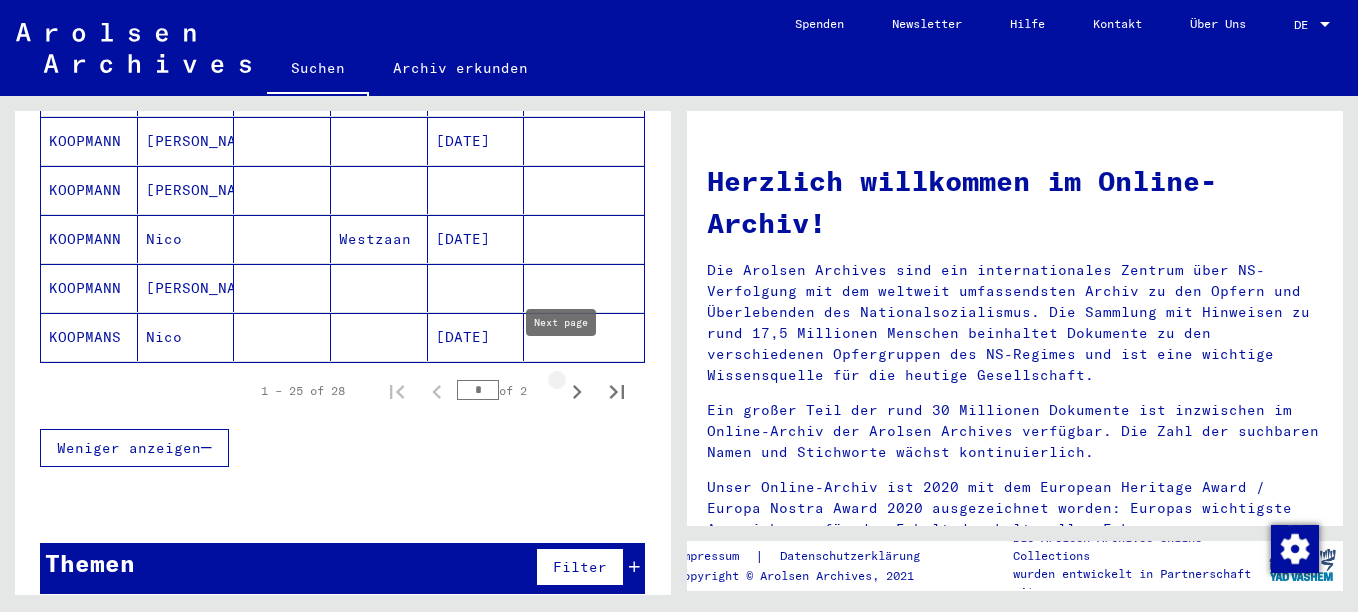 click 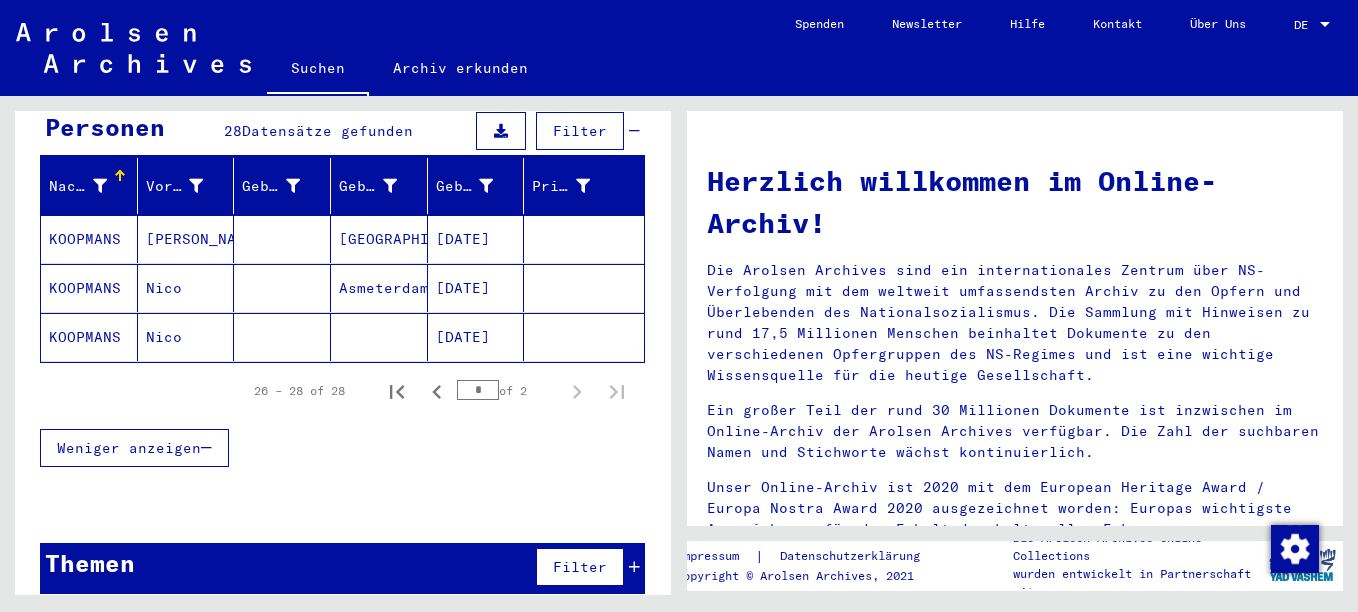 scroll, scrollTop: 0, scrollLeft: 0, axis: both 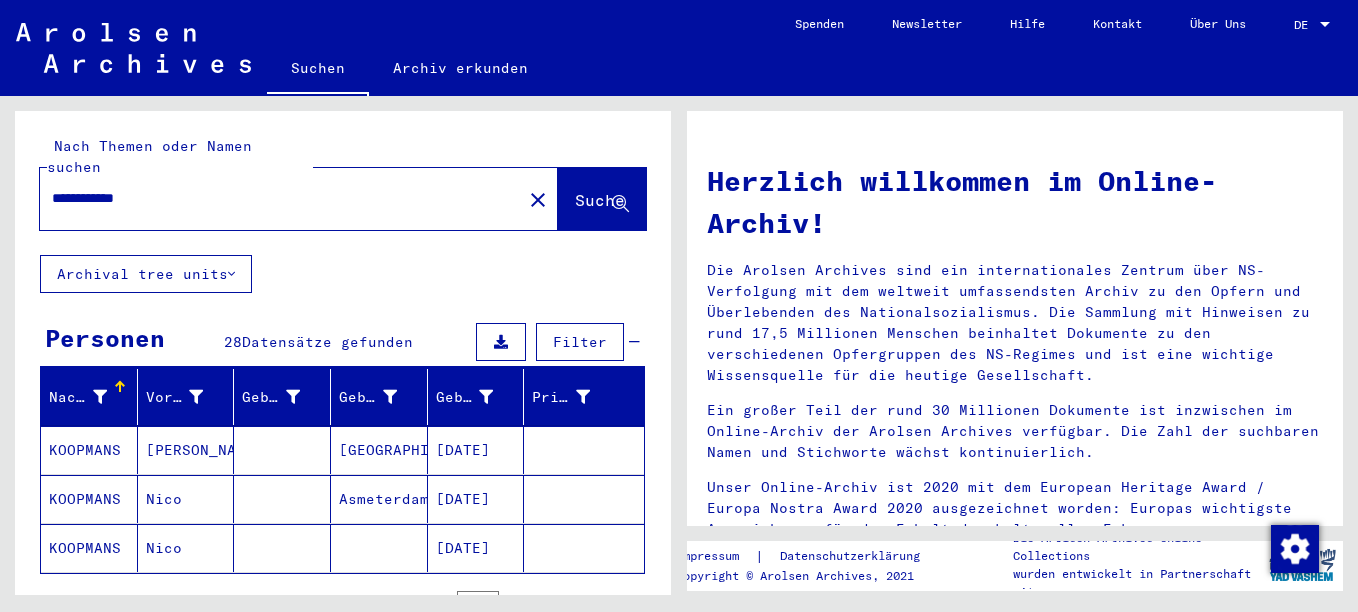 click on "**********" at bounding box center [275, 198] 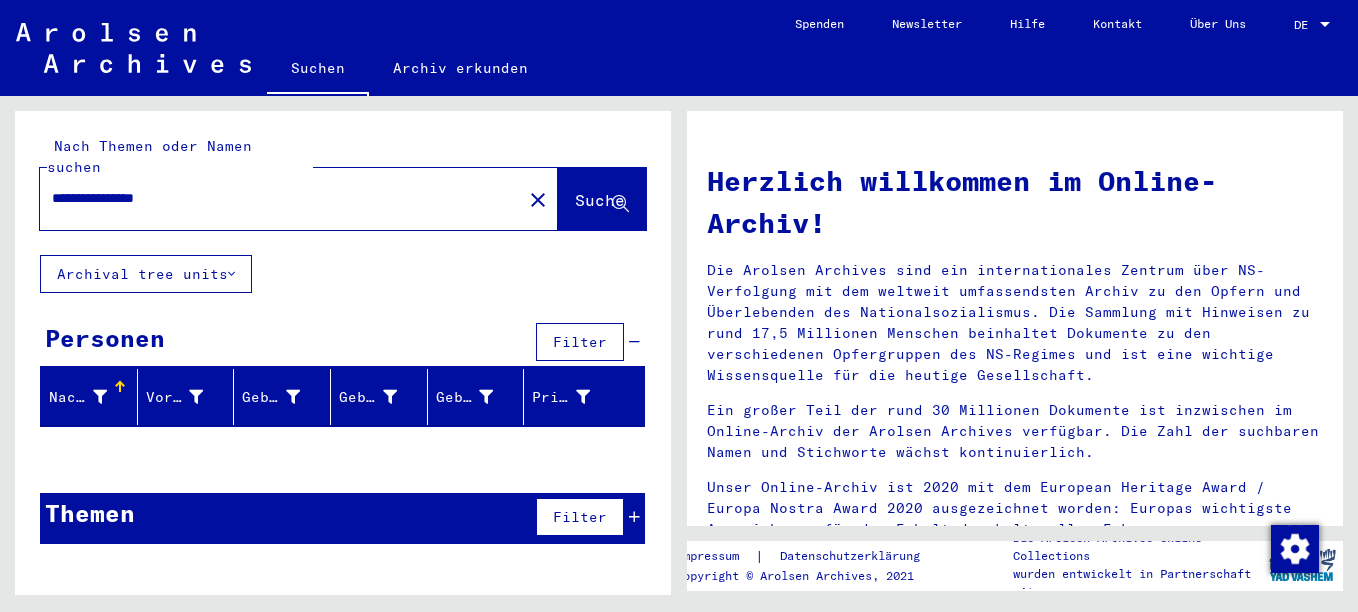 click on "**********" at bounding box center [275, 198] 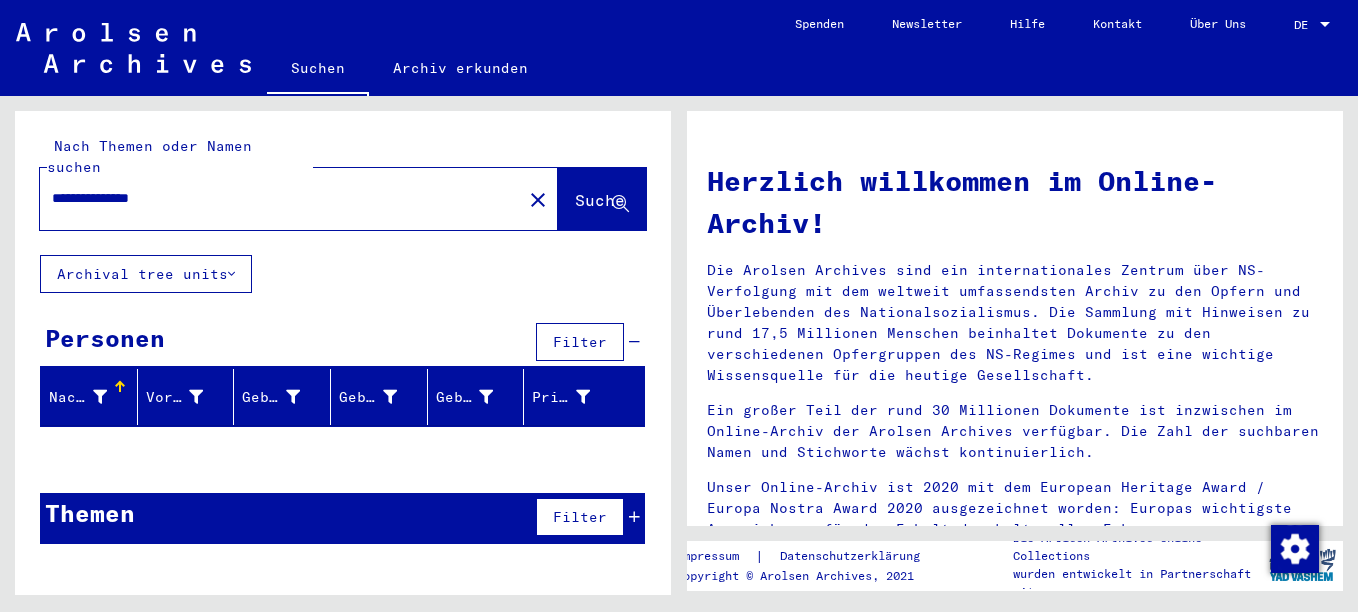 type on "**********" 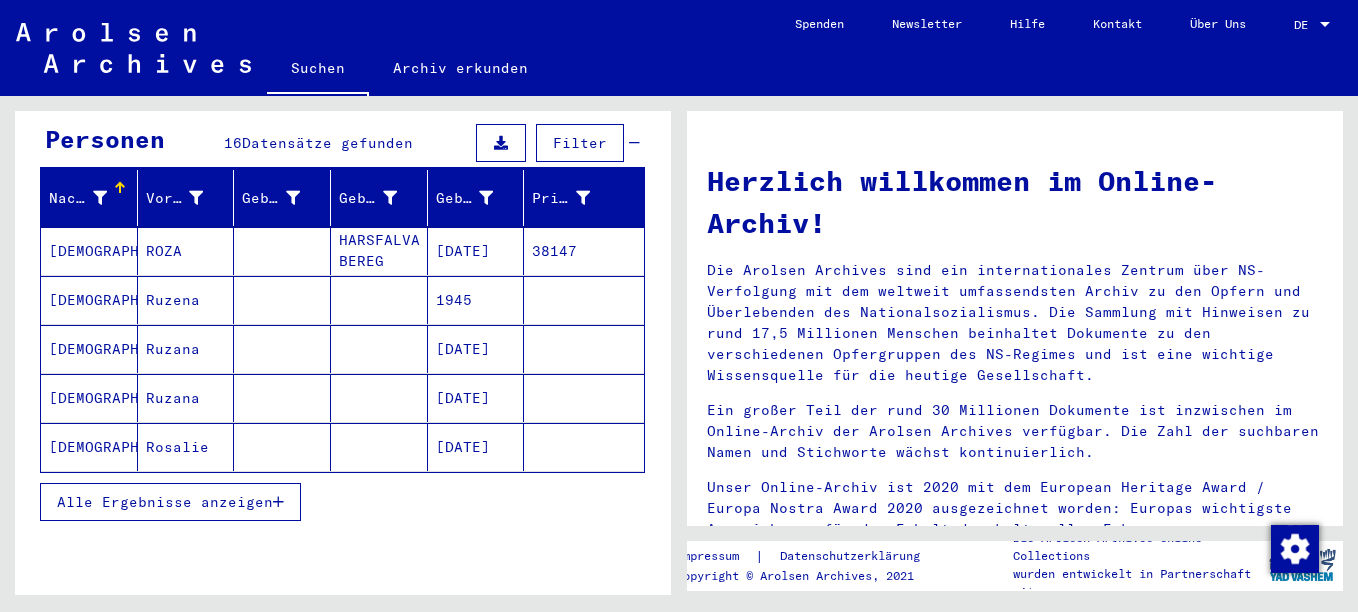 scroll, scrollTop: 200, scrollLeft: 0, axis: vertical 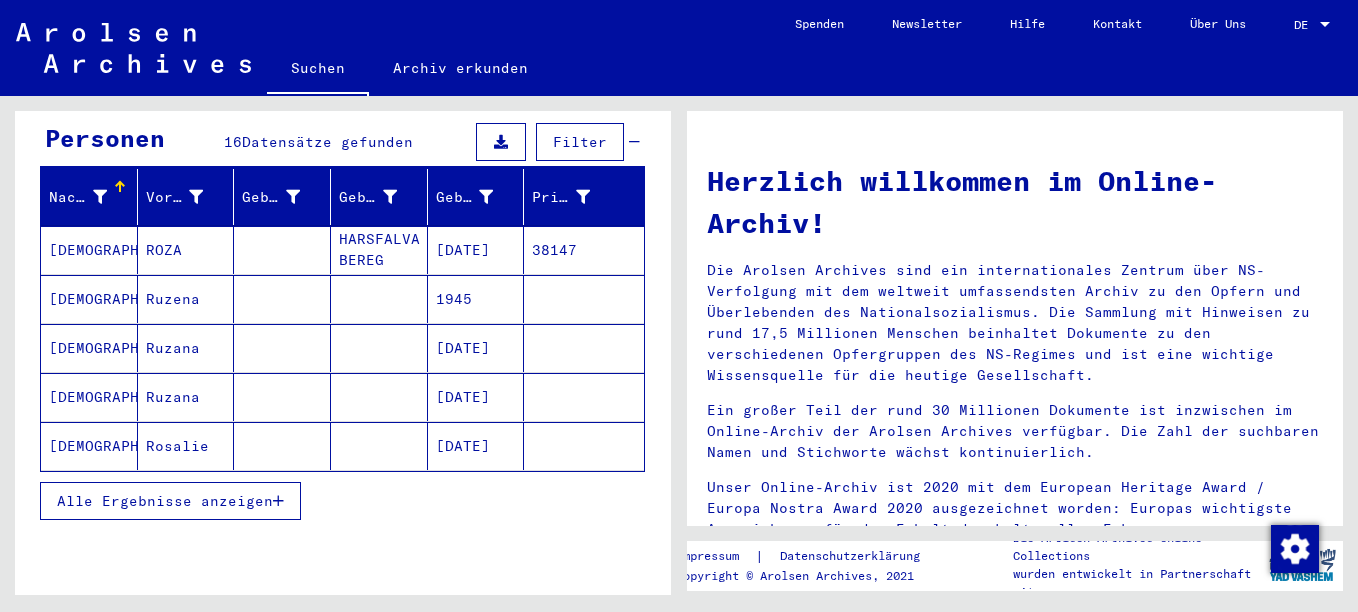 click on "Alle Ergebnisse anzeigen" at bounding box center (170, 501) 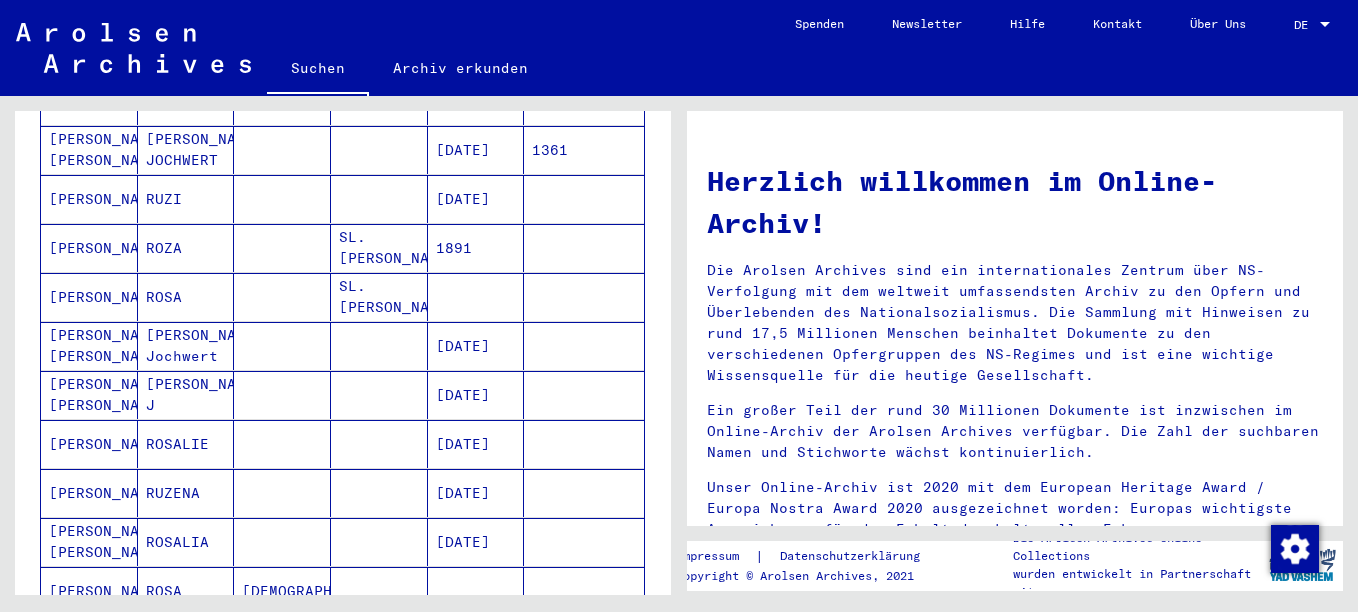 scroll, scrollTop: 700, scrollLeft: 0, axis: vertical 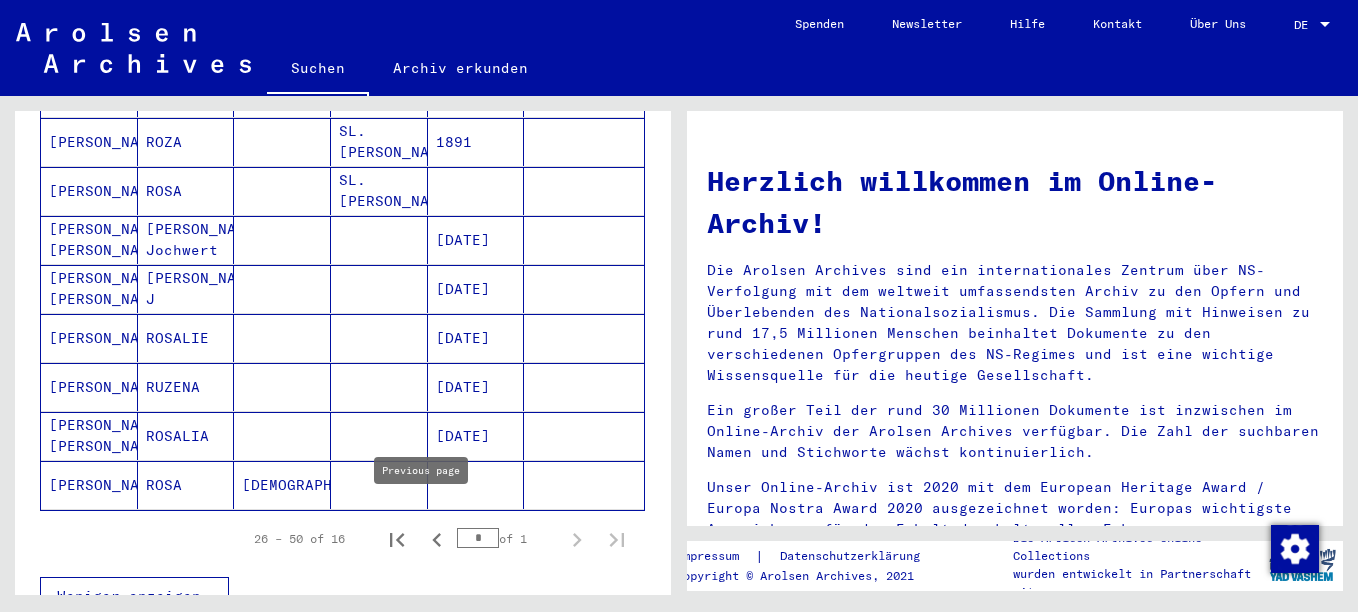 click 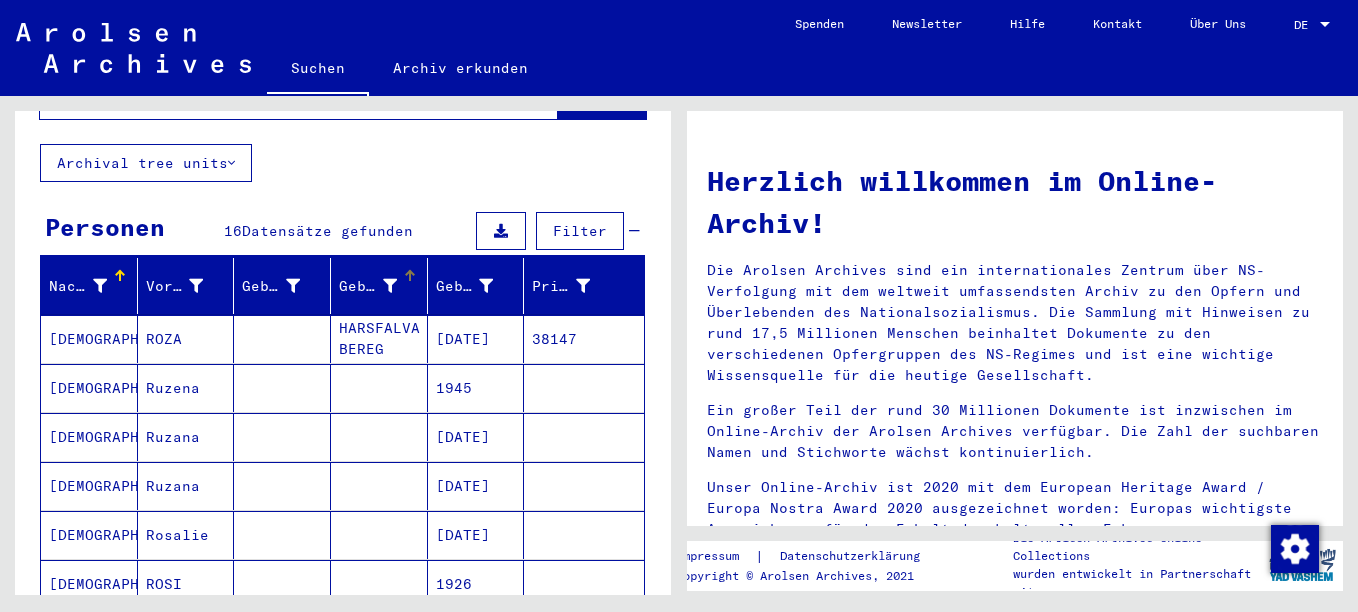 scroll, scrollTop: 300, scrollLeft: 0, axis: vertical 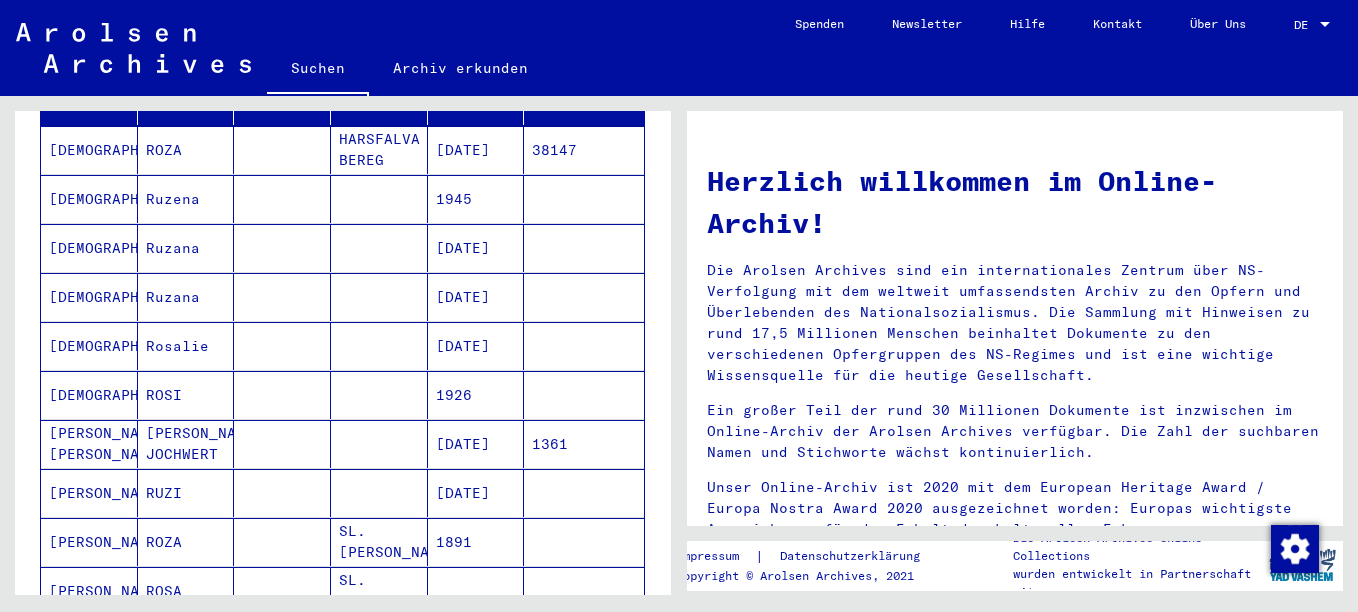 click on "[DEMOGRAPHIC_DATA]" at bounding box center [89, 444] 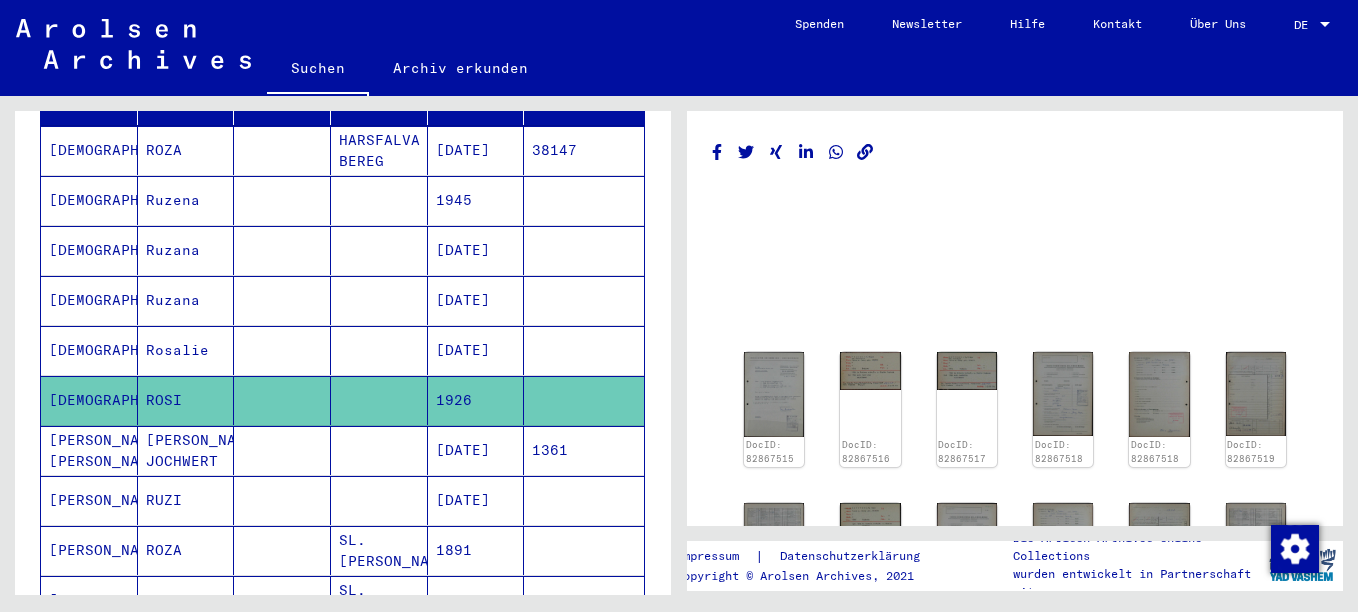 scroll, scrollTop: 0, scrollLeft: 0, axis: both 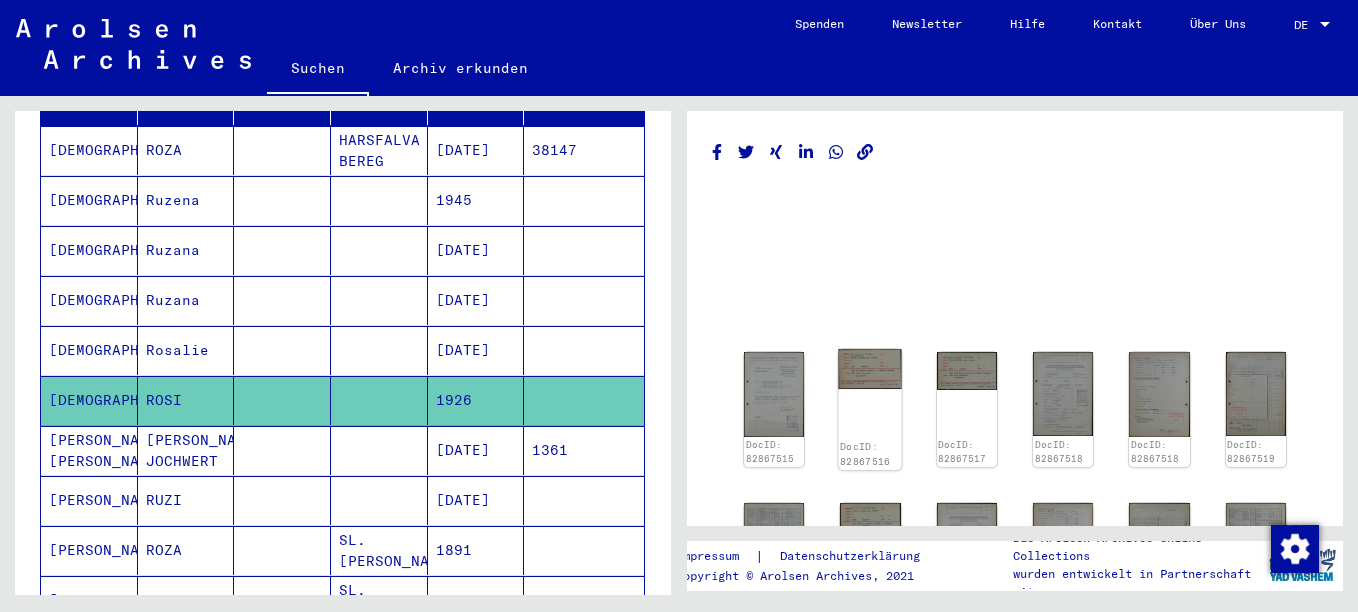 click 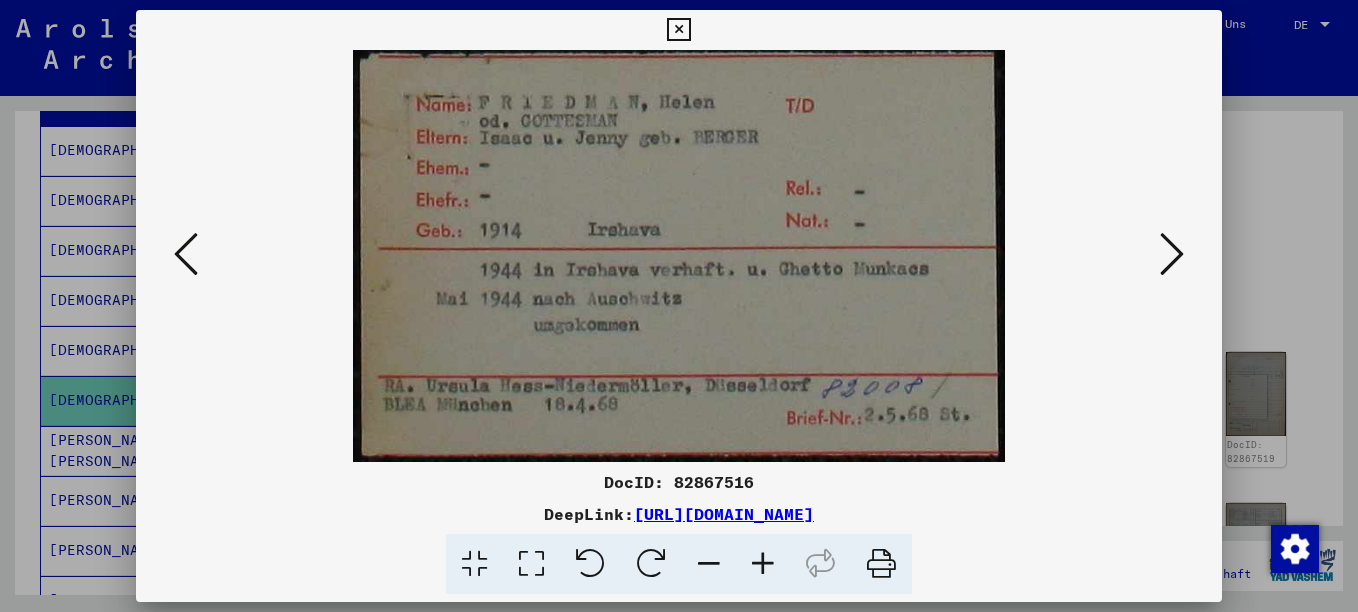 click at bounding box center [1172, 255] 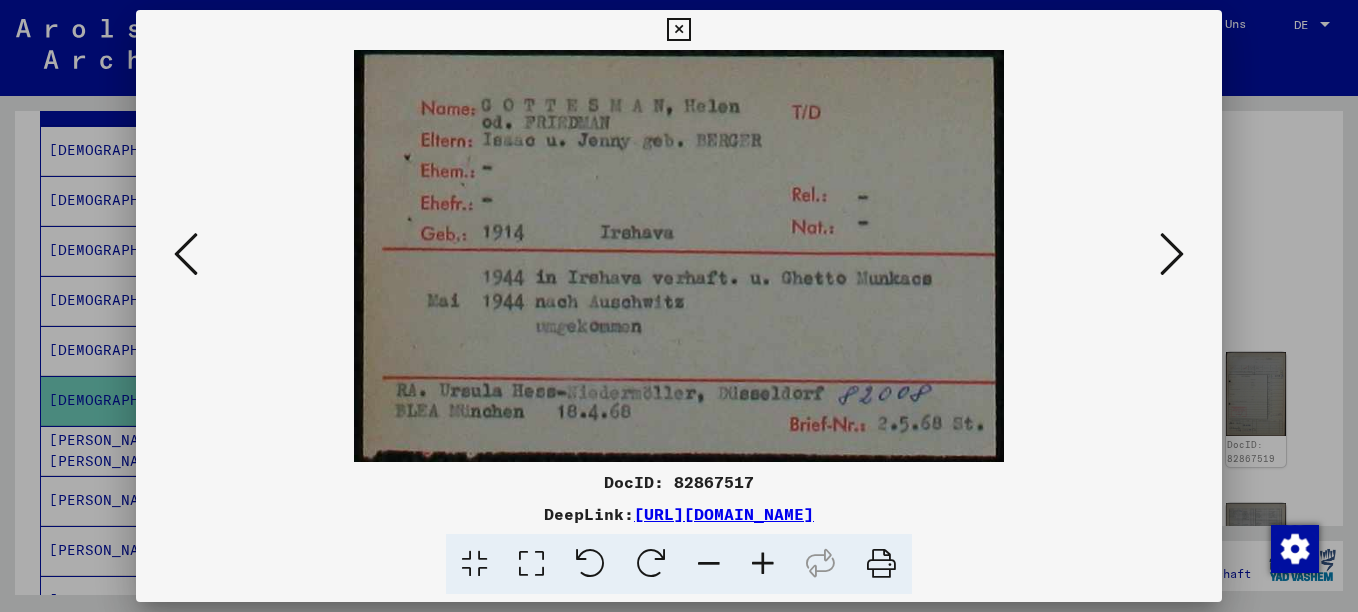 click at bounding box center (1172, 255) 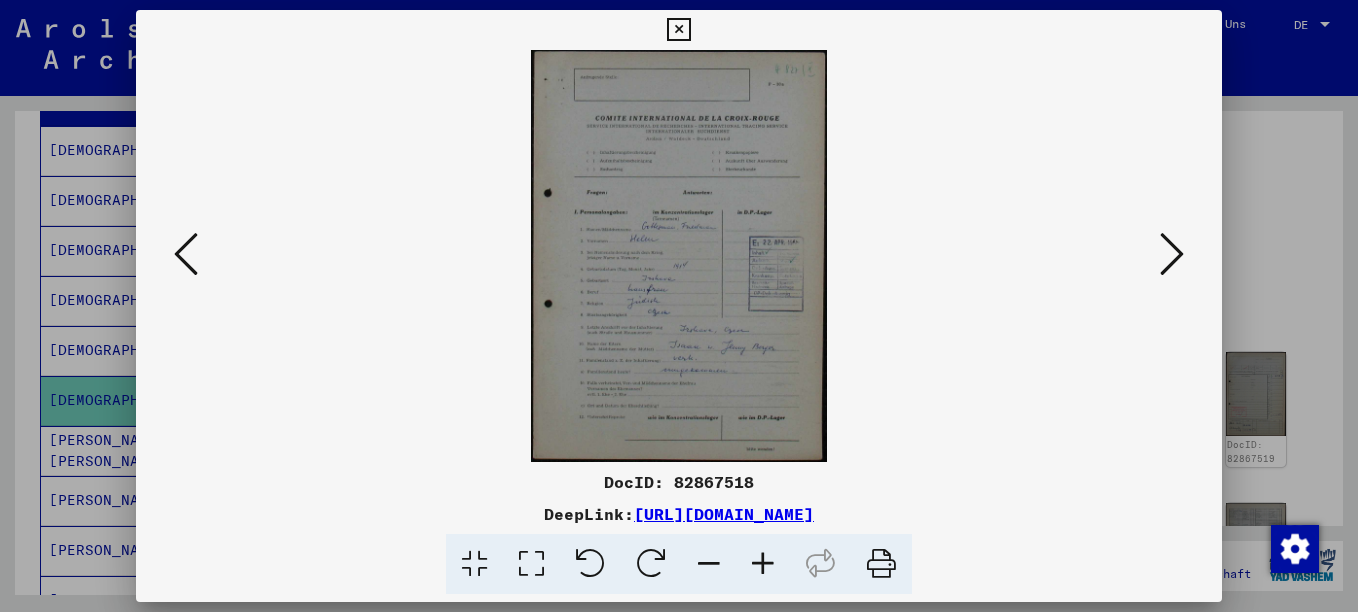 click at bounding box center (1172, 255) 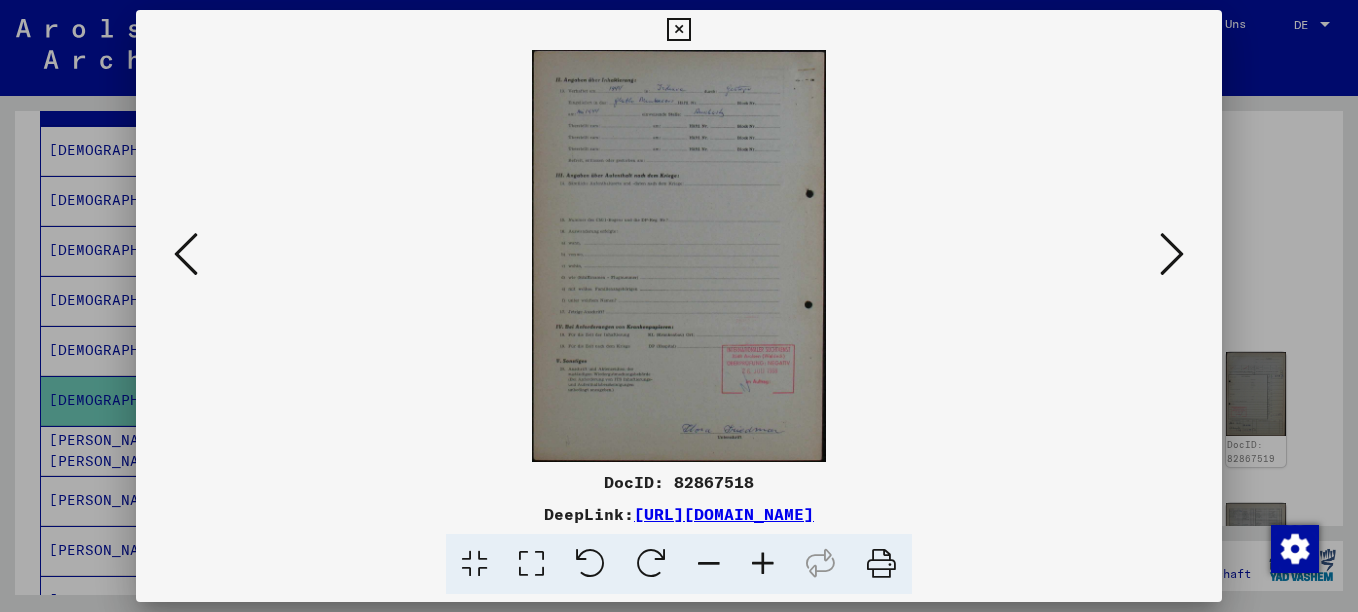 click at bounding box center [1172, 255] 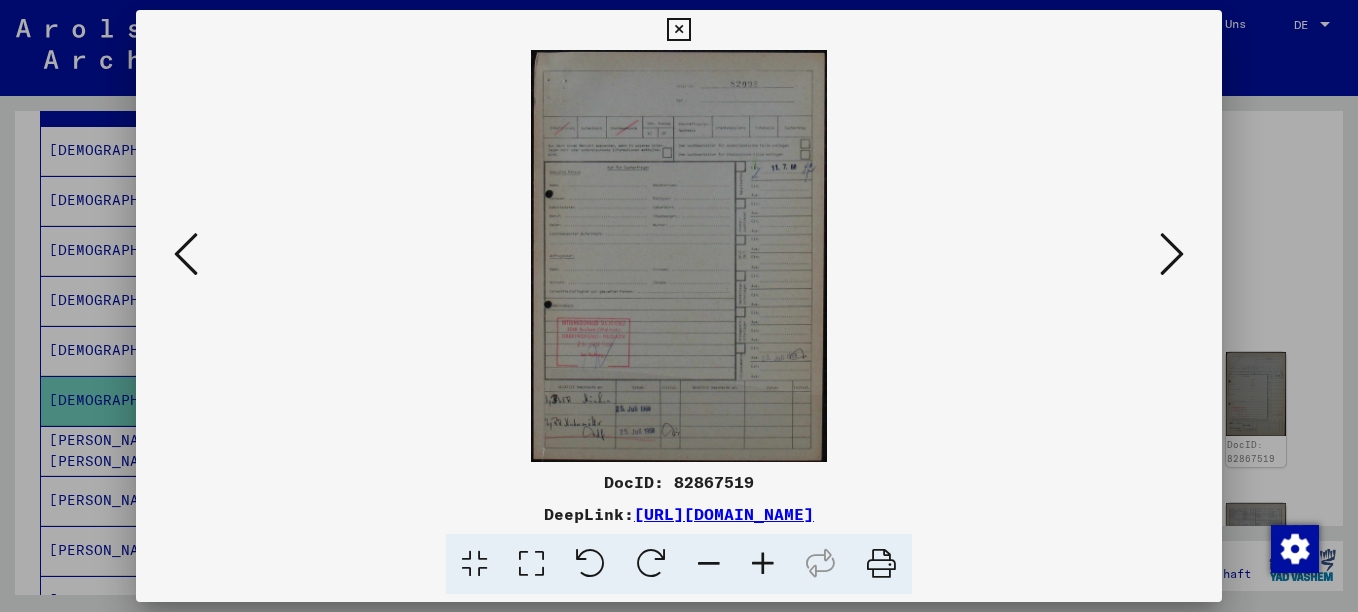 click at bounding box center (1172, 255) 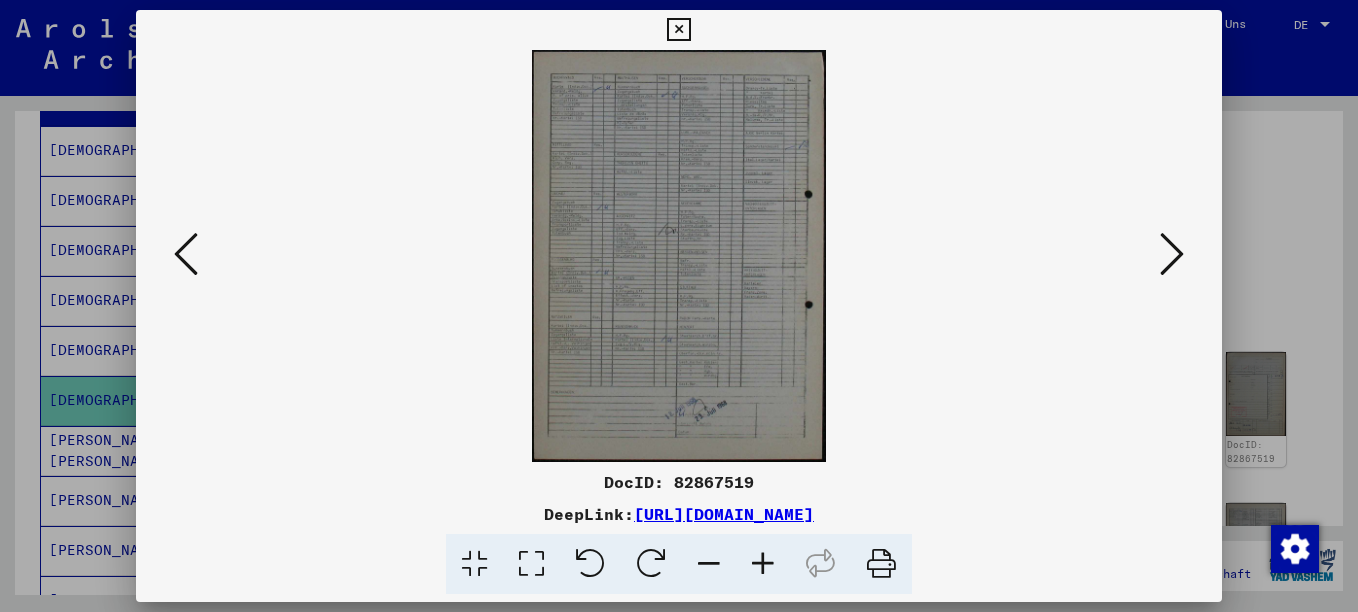 click at bounding box center [1172, 255] 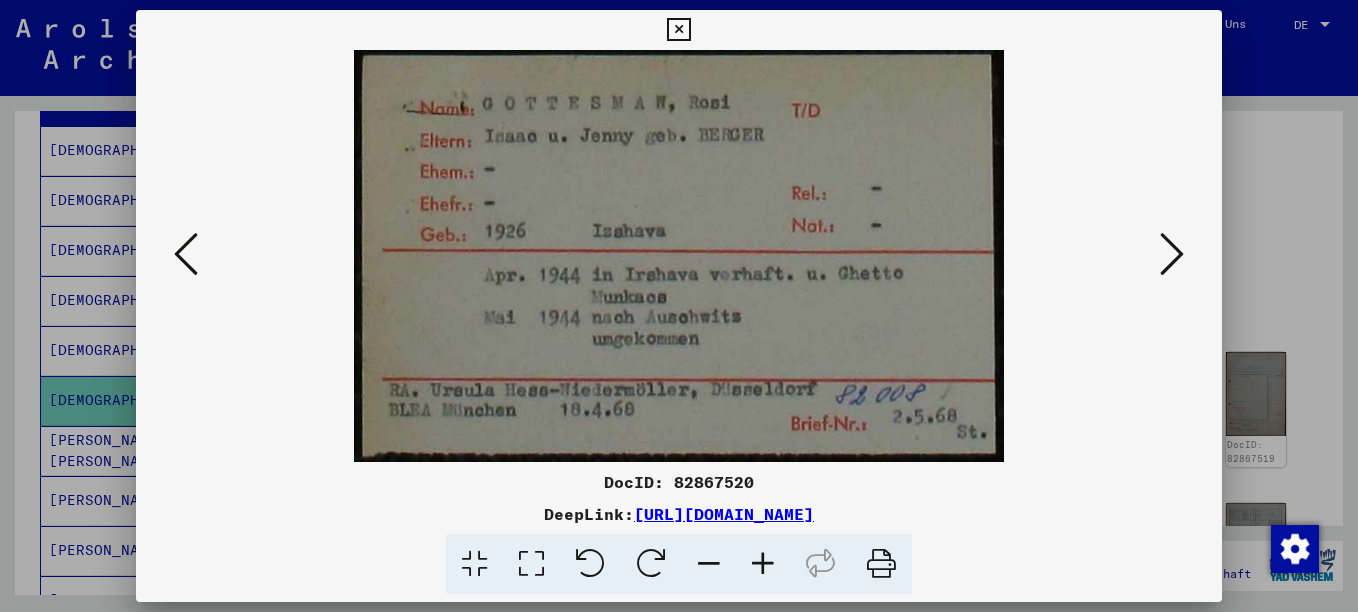 click at bounding box center [1172, 255] 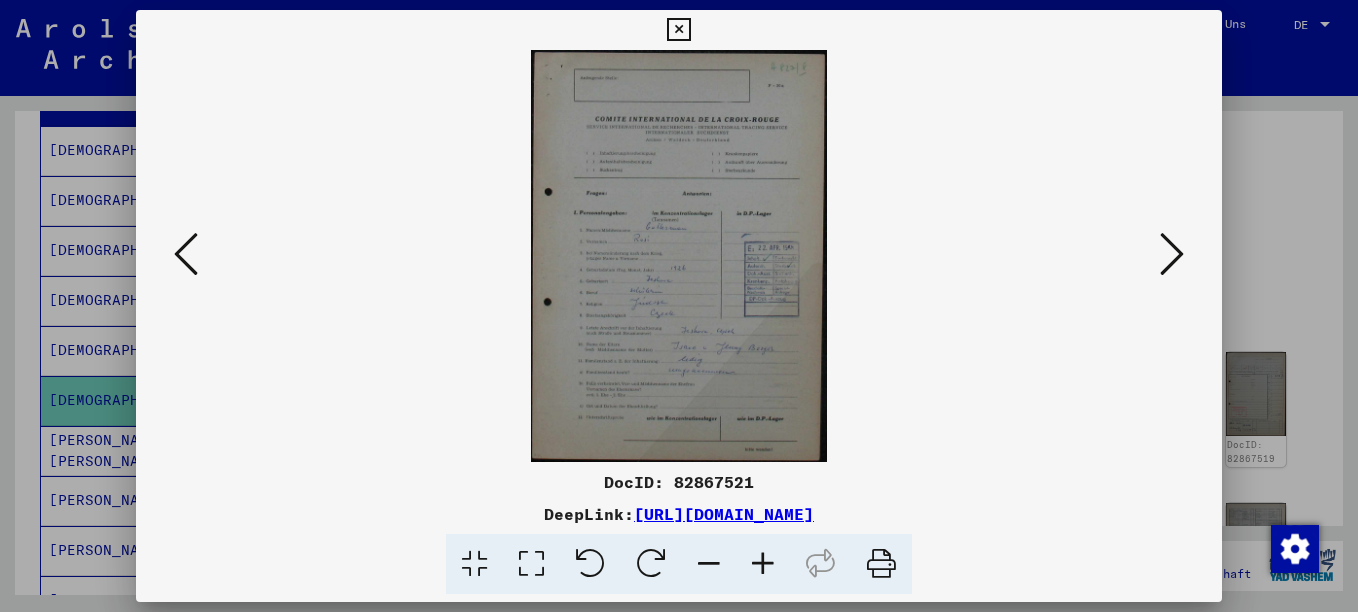 click at bounding box center [1172, 255] 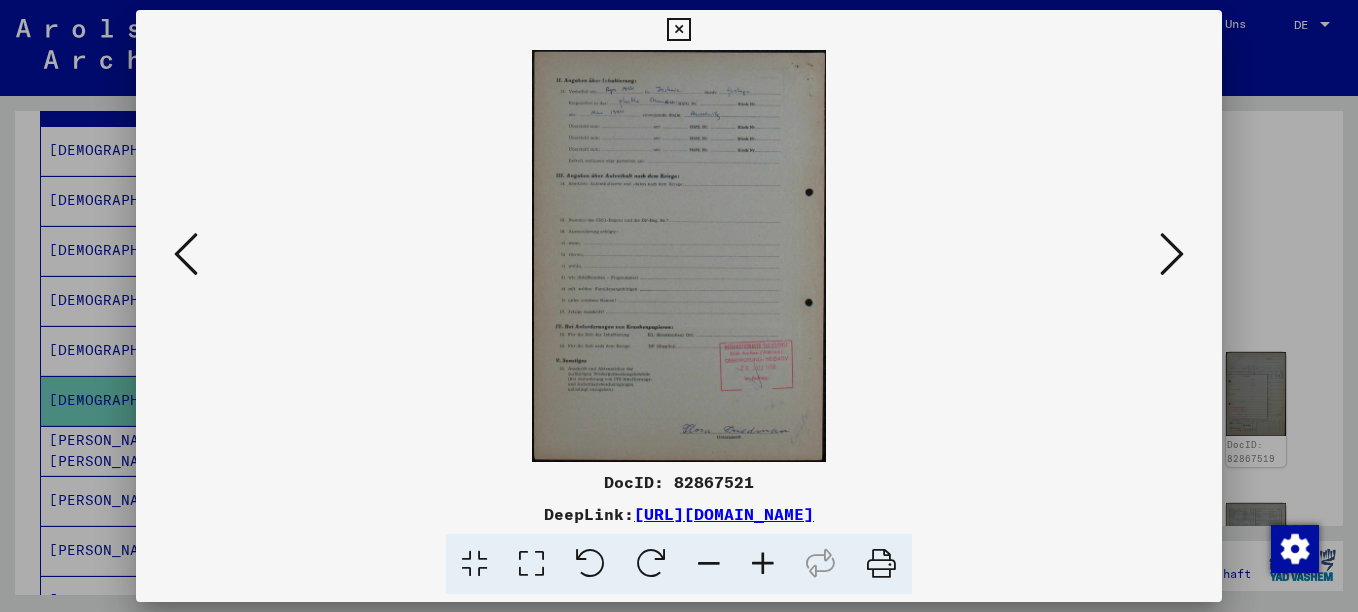 click at bounding box center [679, 306] 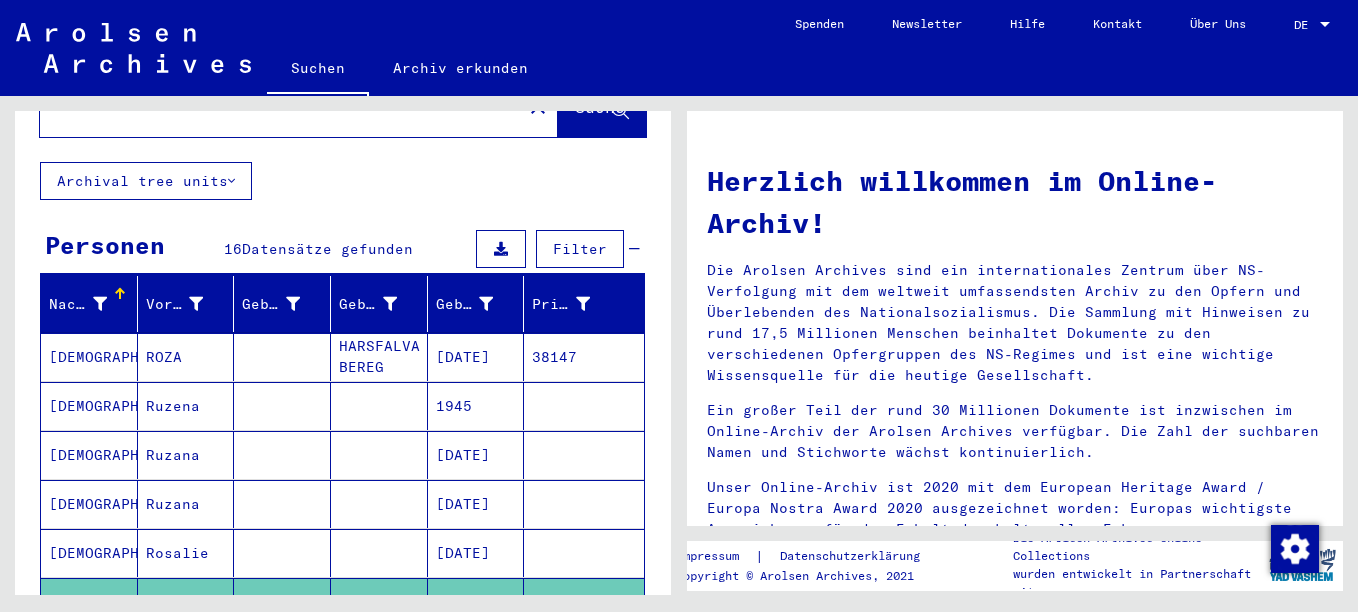 scroll, scrollTop: 0, scrollLeft: 0, axis: both 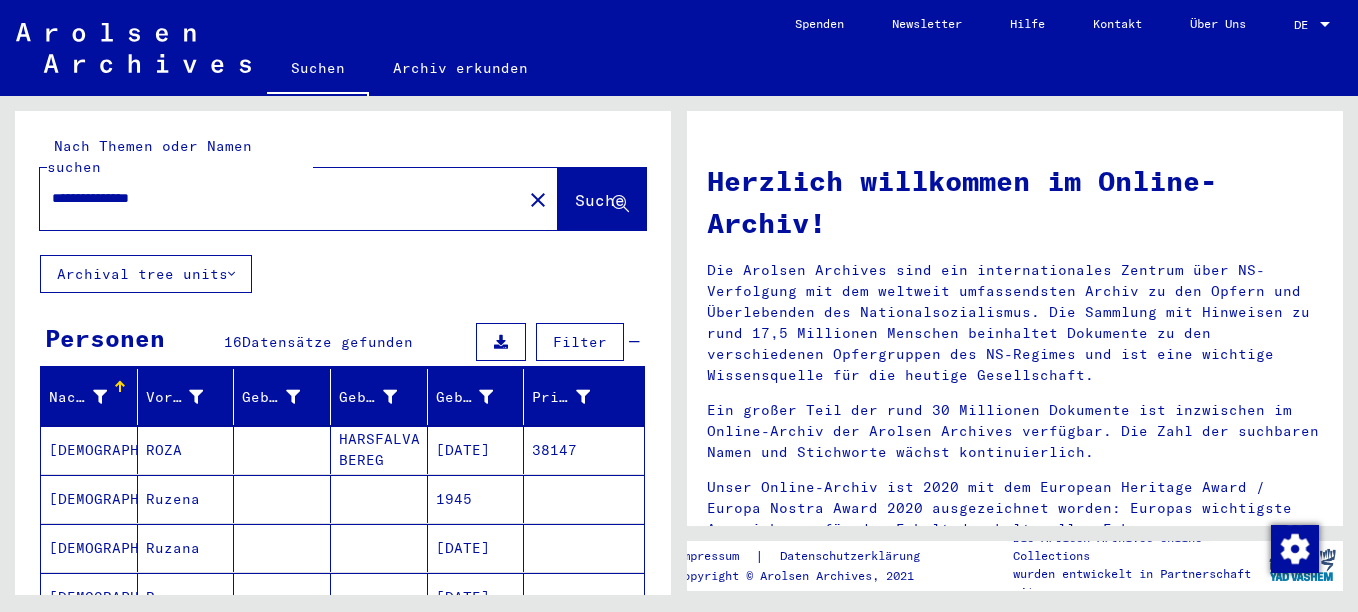 click on "**********" at bounding box center [275, 198] 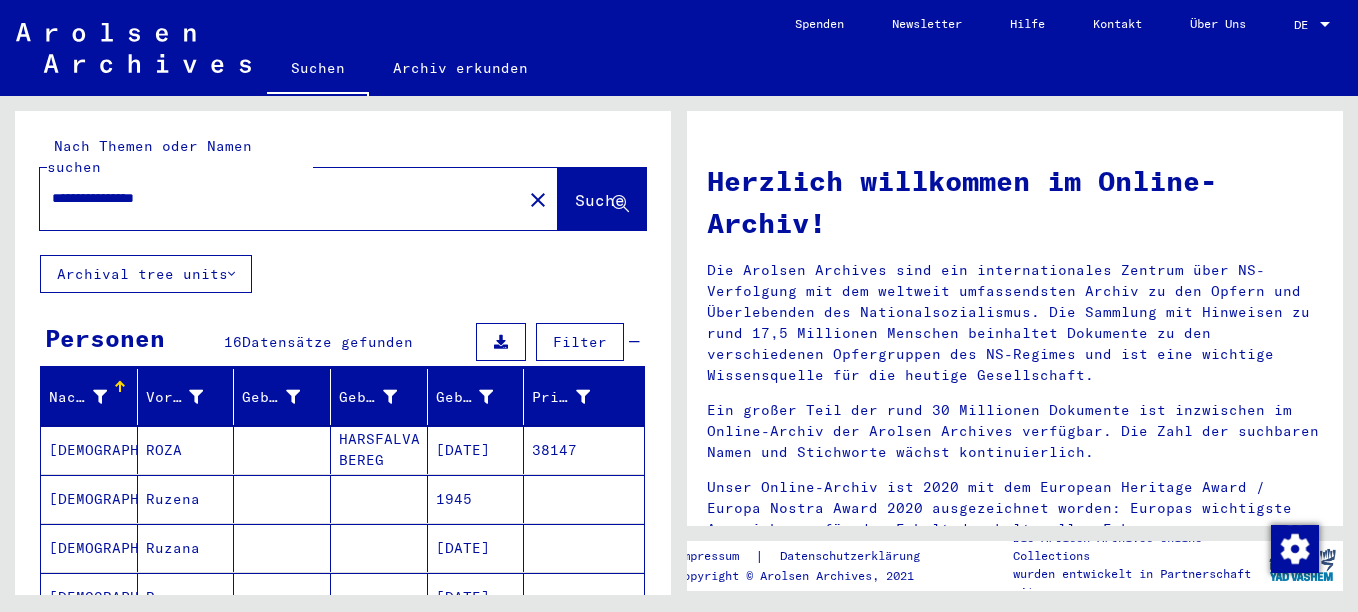 type on "**********" 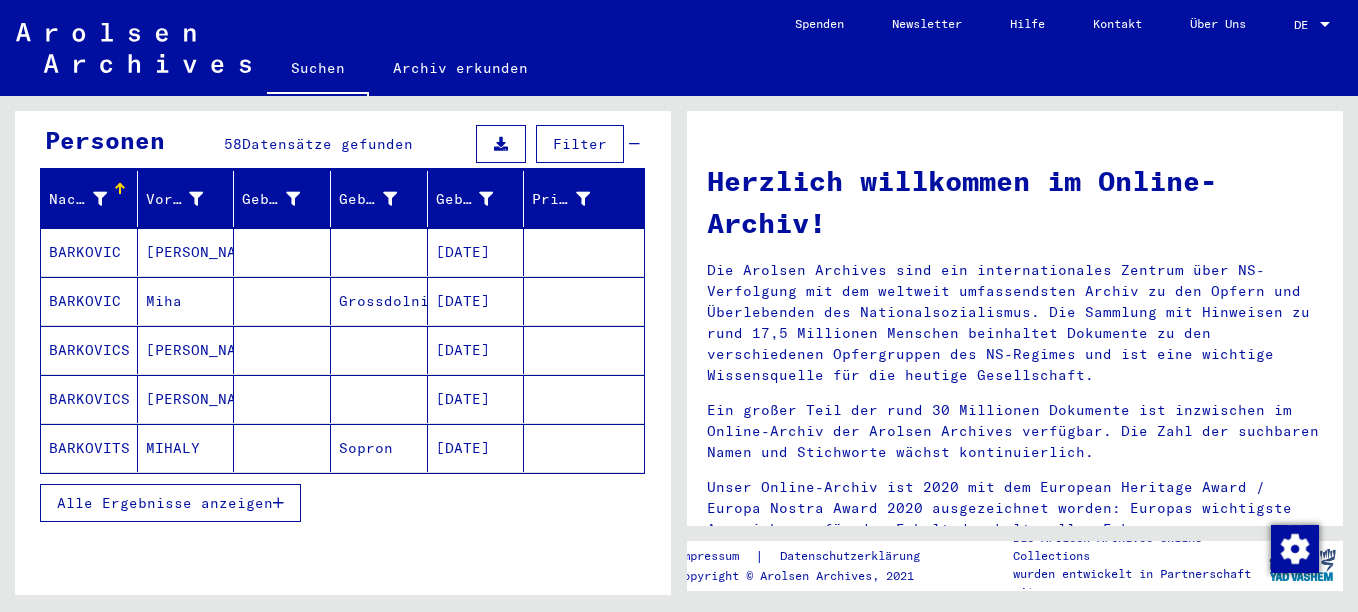 scroll, scrollTop: 200, scrollLeft: 0, axis: vertical 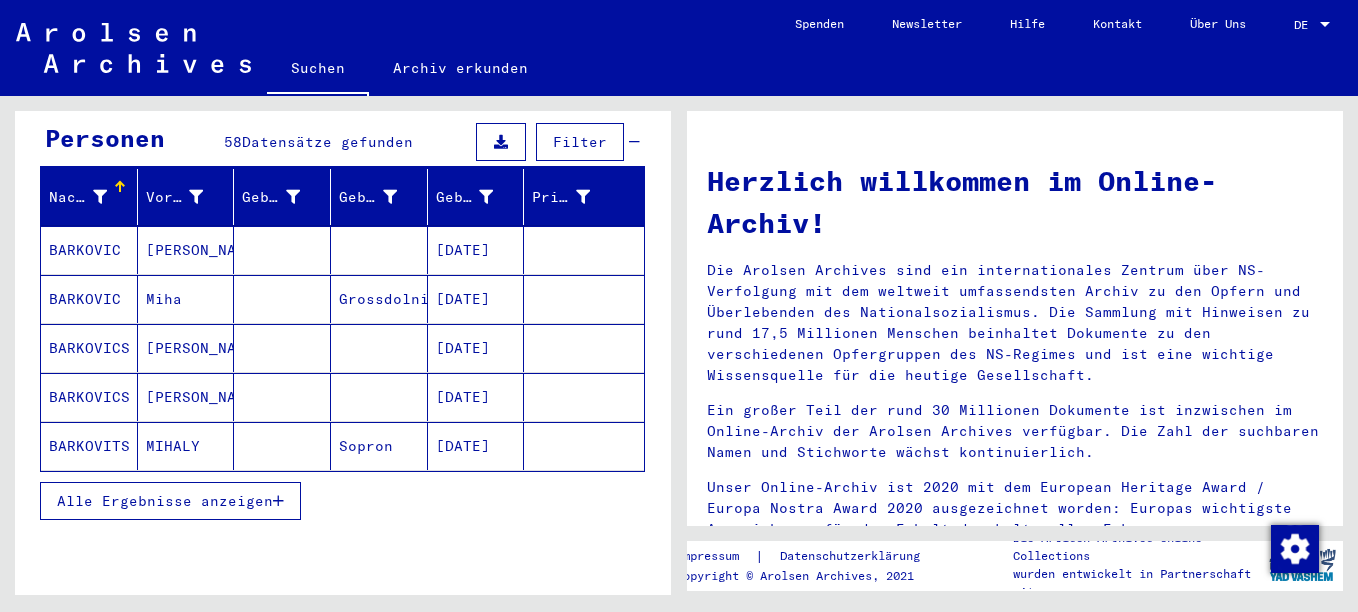 click on "Alle Ergebnisse anzeigen" at bounding box center [342, 501] 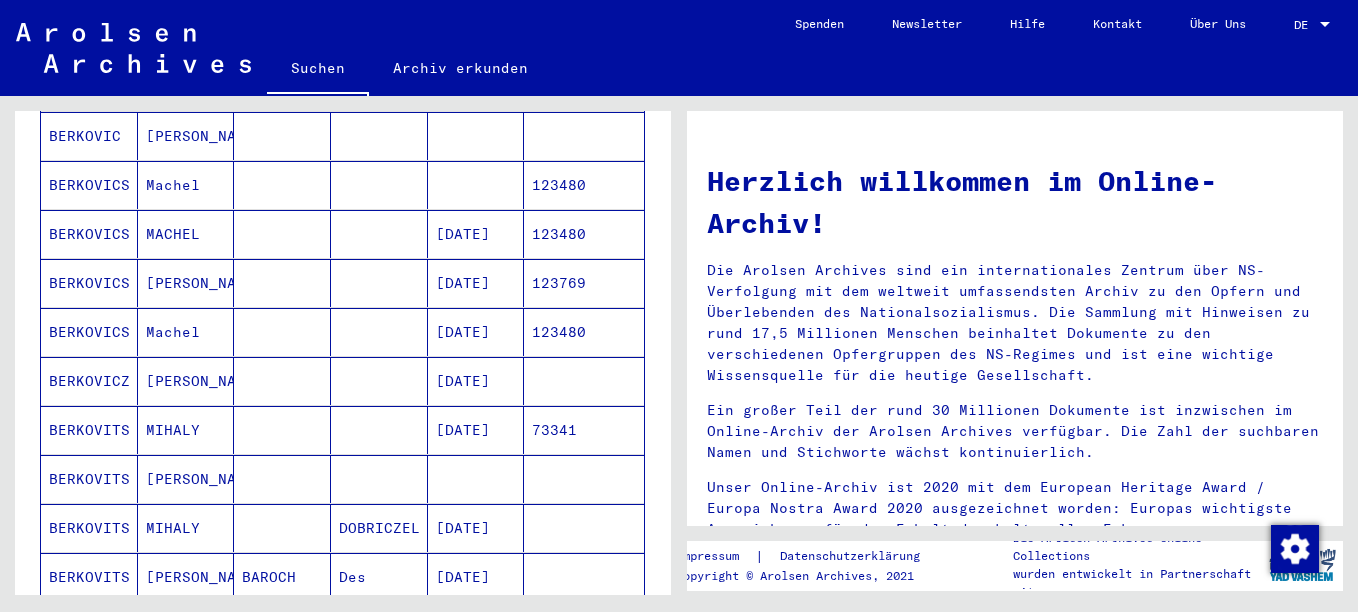 scroll, scrollTop: 1300, scrollLeft: 0, axis: vertical 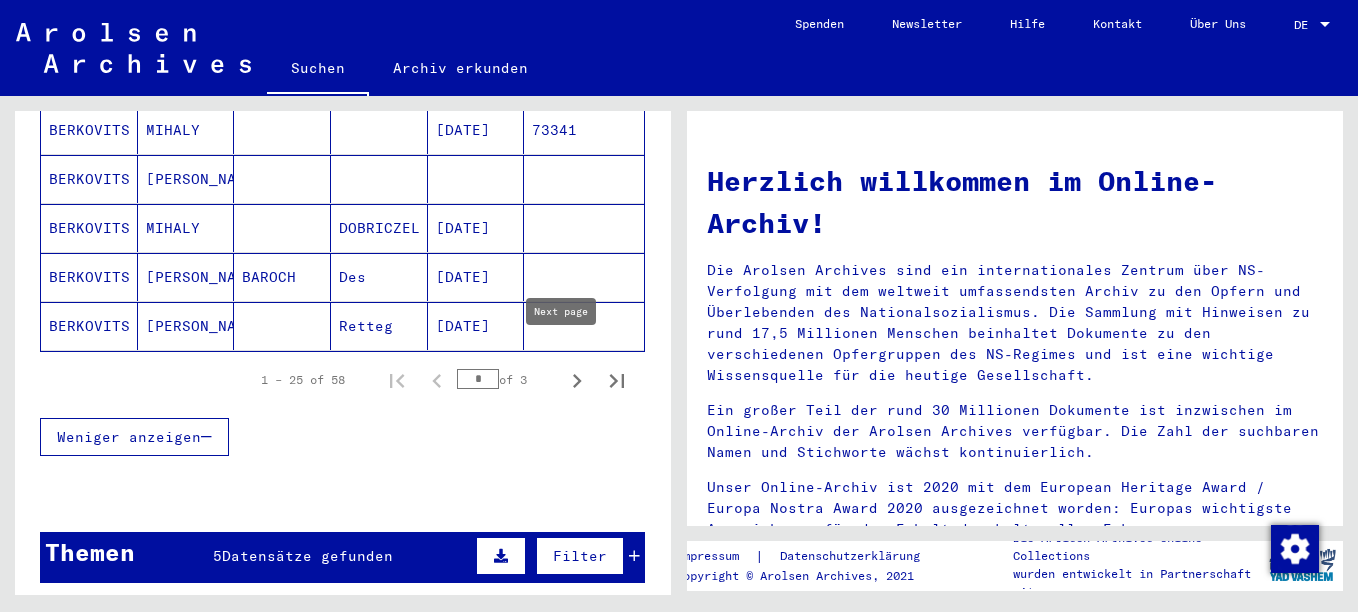click 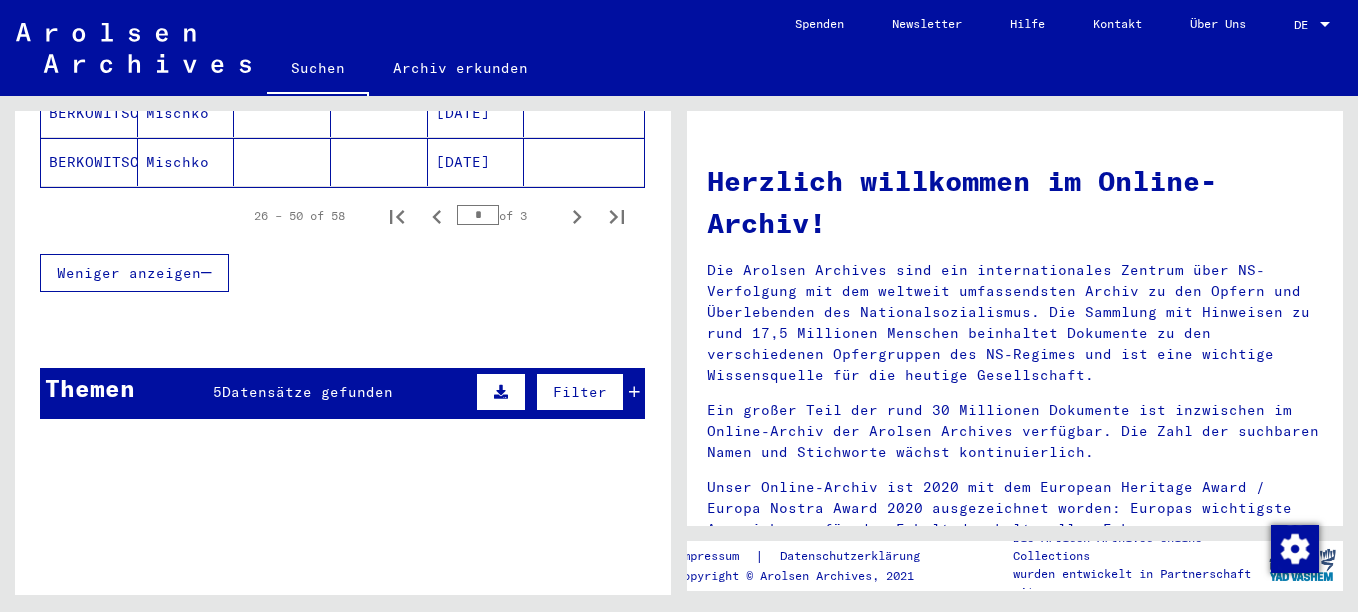 scroll, scrollTop: 1500, scrollLeft: 0, axis: vertical 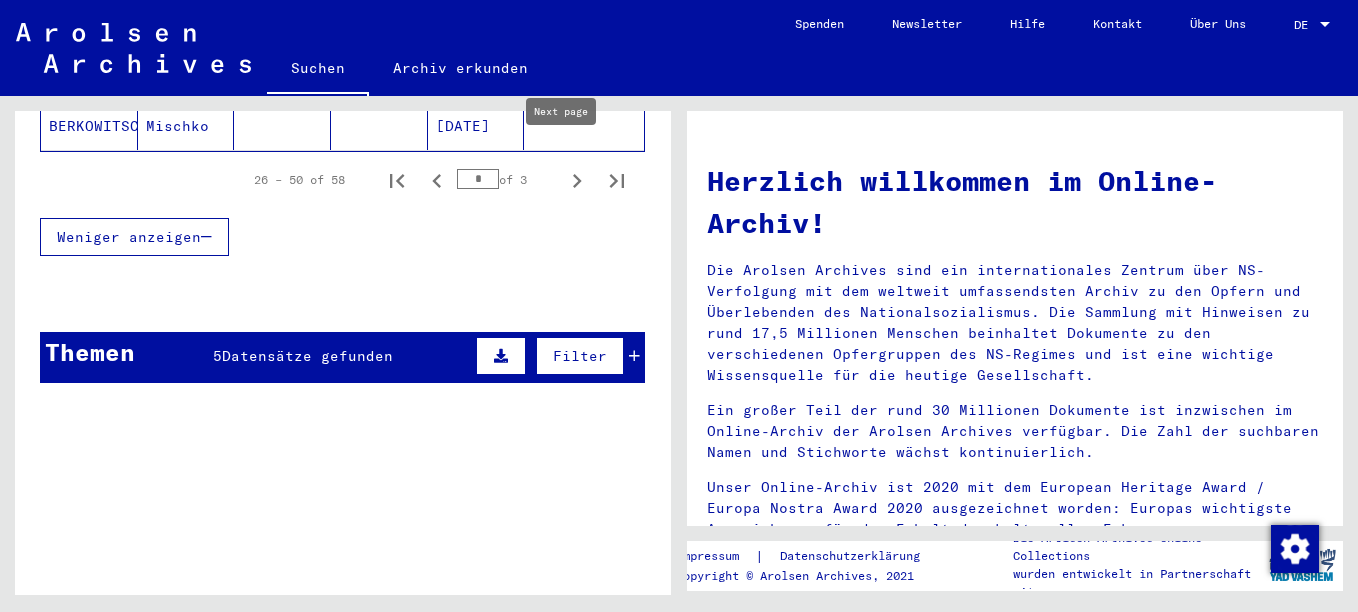 click 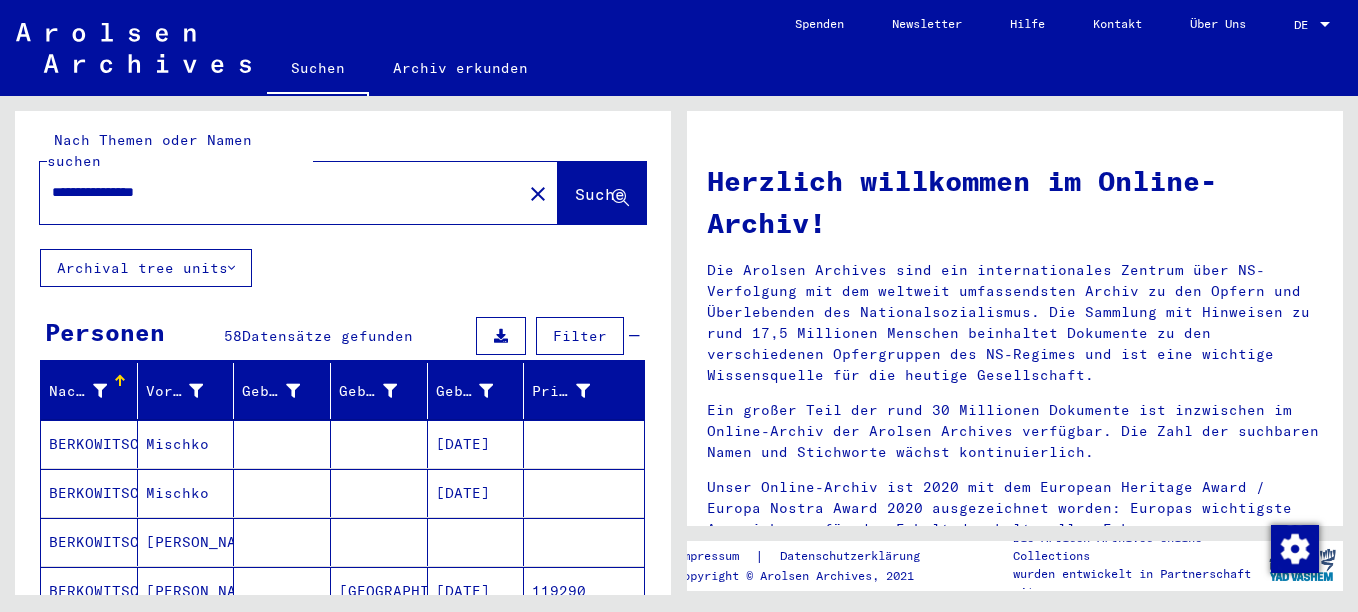 scroll, scrollTop: 0, scrollLeft: 0, axis: both 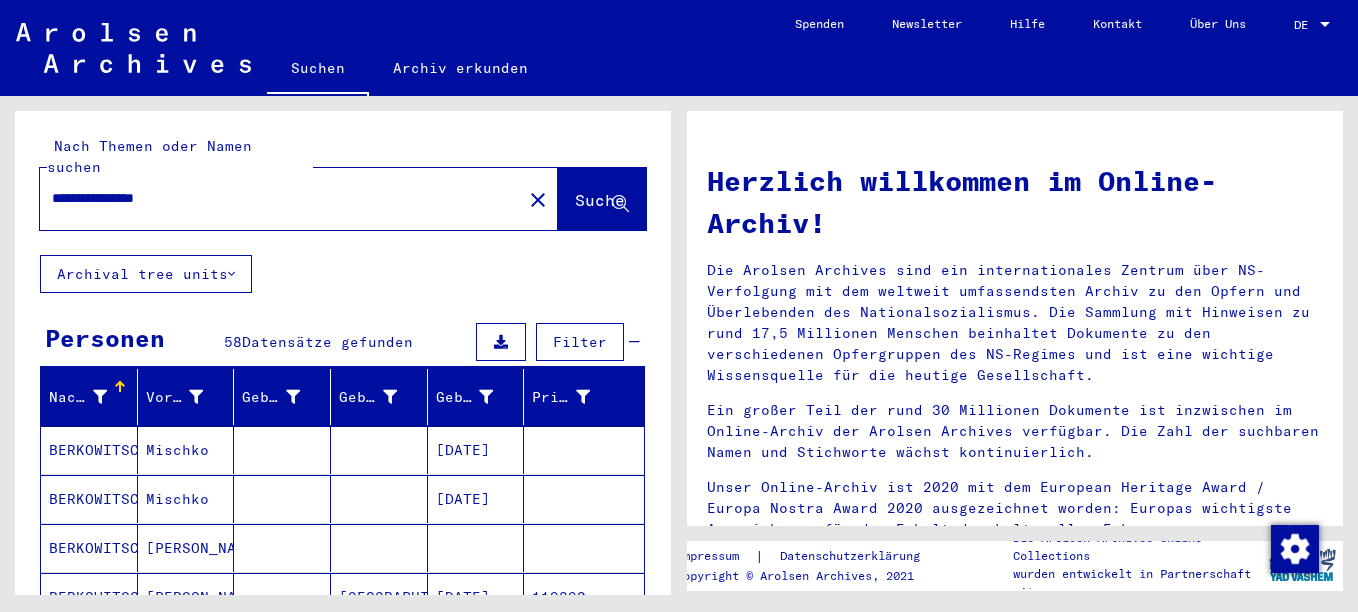 click on "**********" at bounding box center [275, 198] 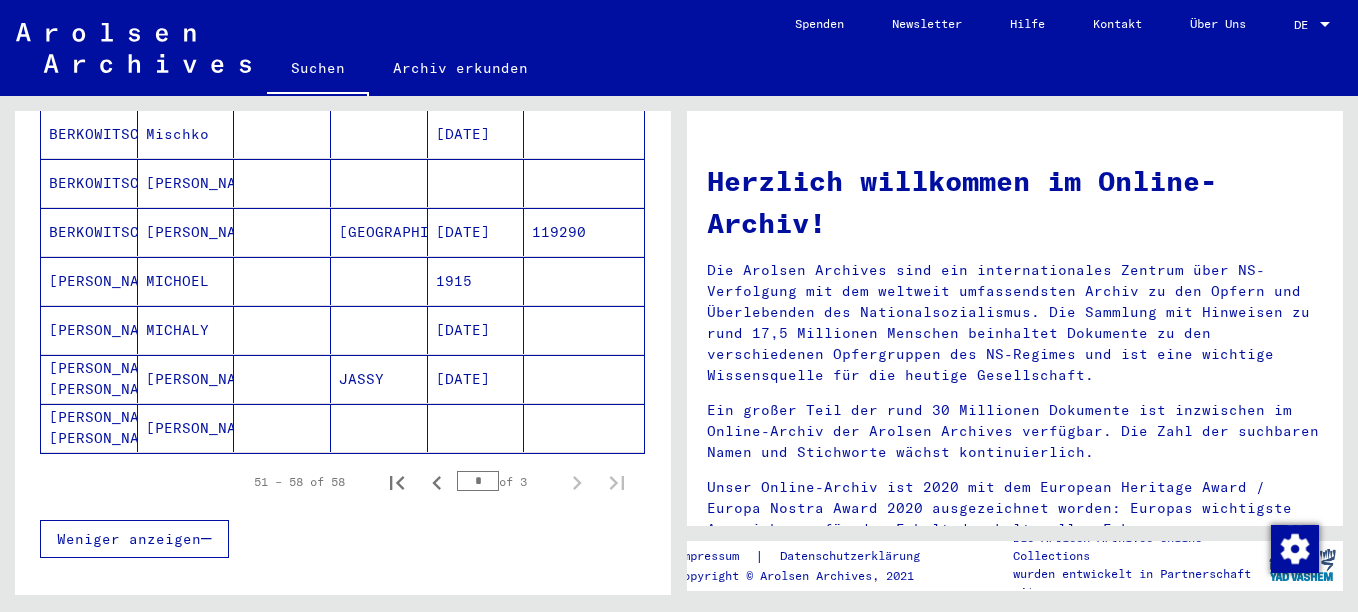 scroll, scrollTop: 400, scrollLeft: 0, axis: vertical 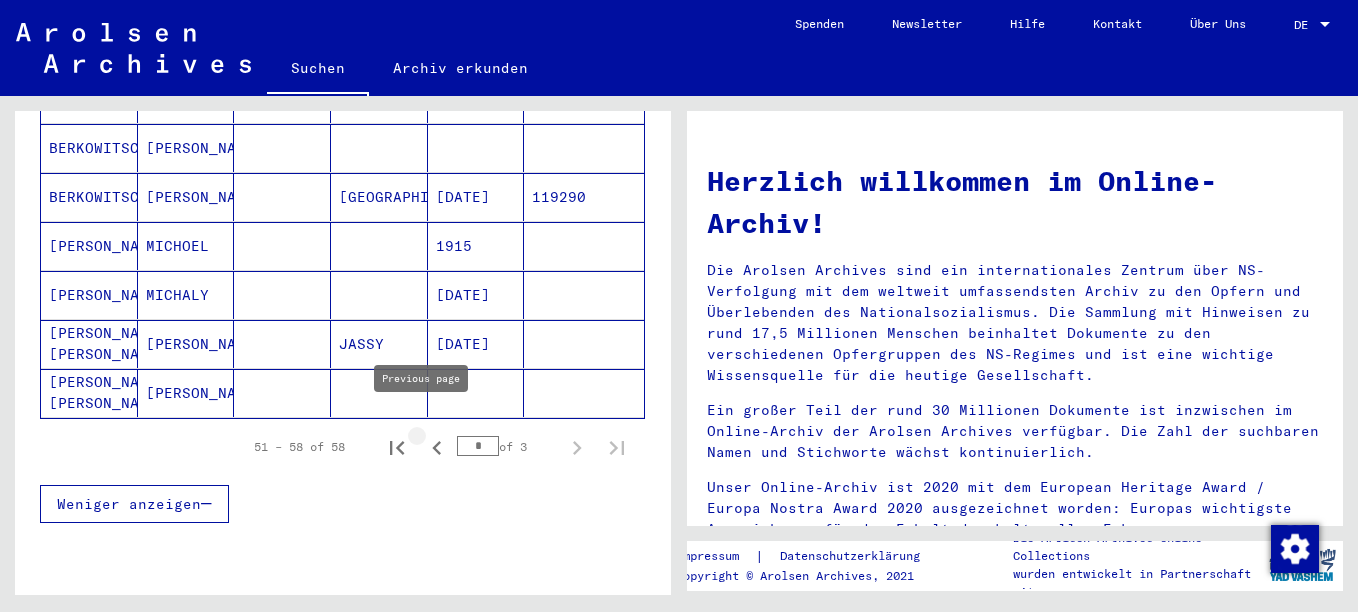 click 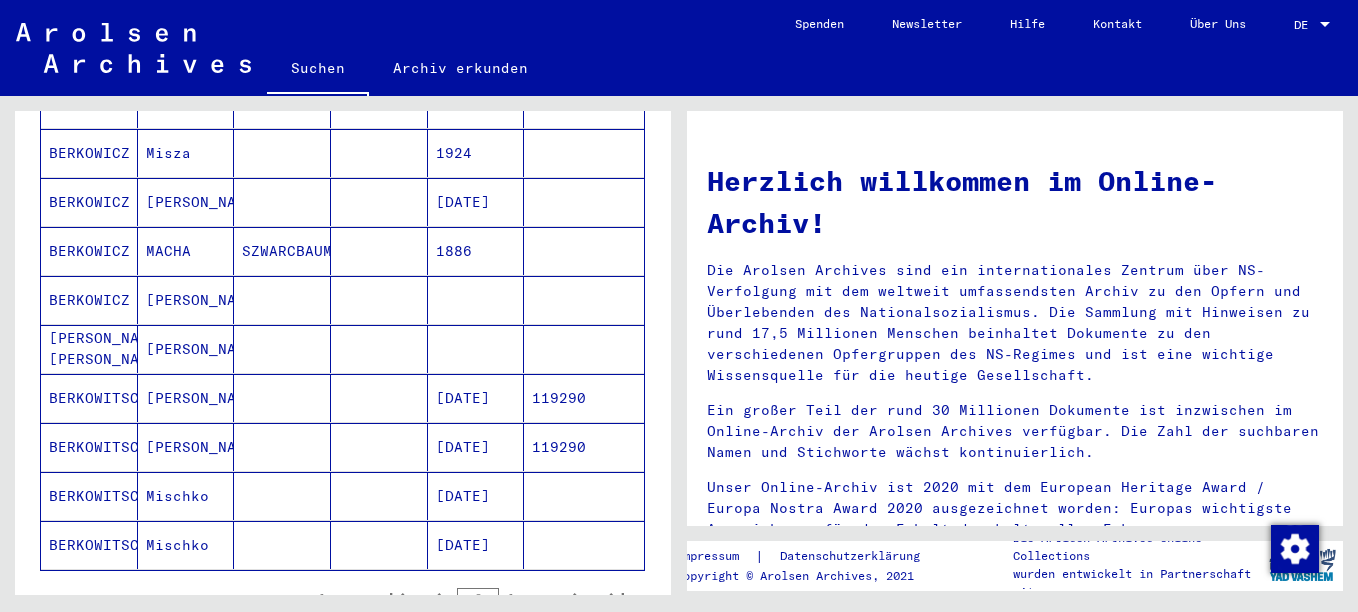scroll, scrollTop: 1100, scrollLeft: 0, axis: vertical 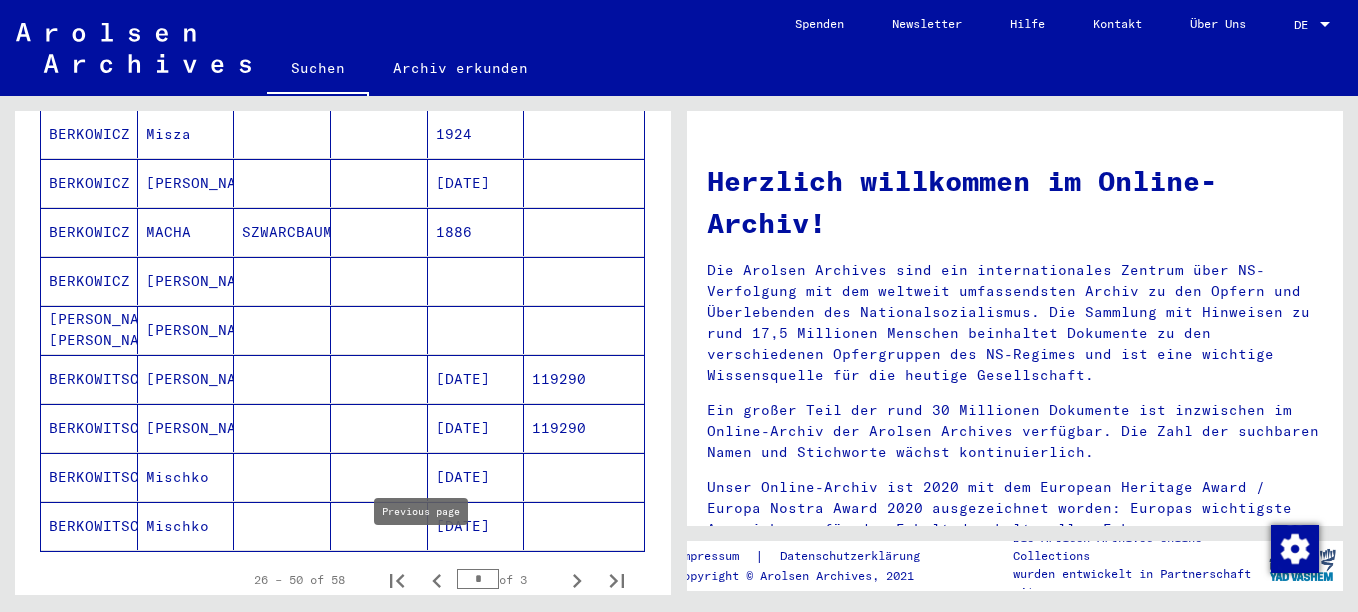 click 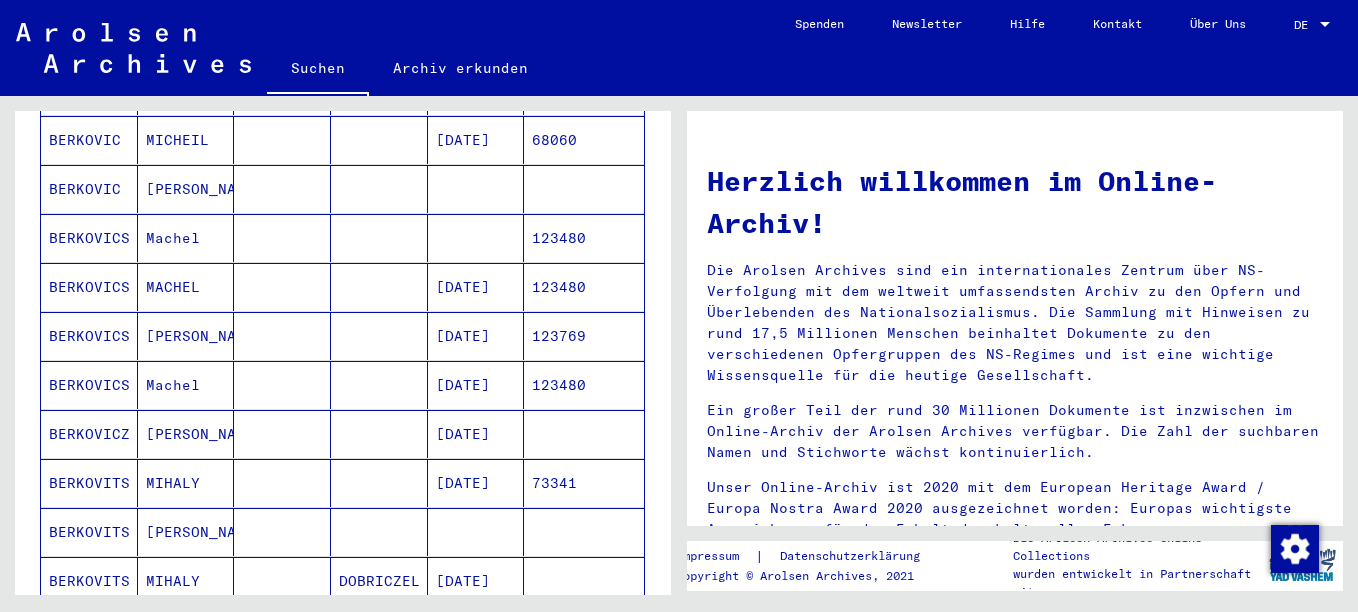 scroll, scrollTop: 1000, scrollLeft: 0, axis: vertical 